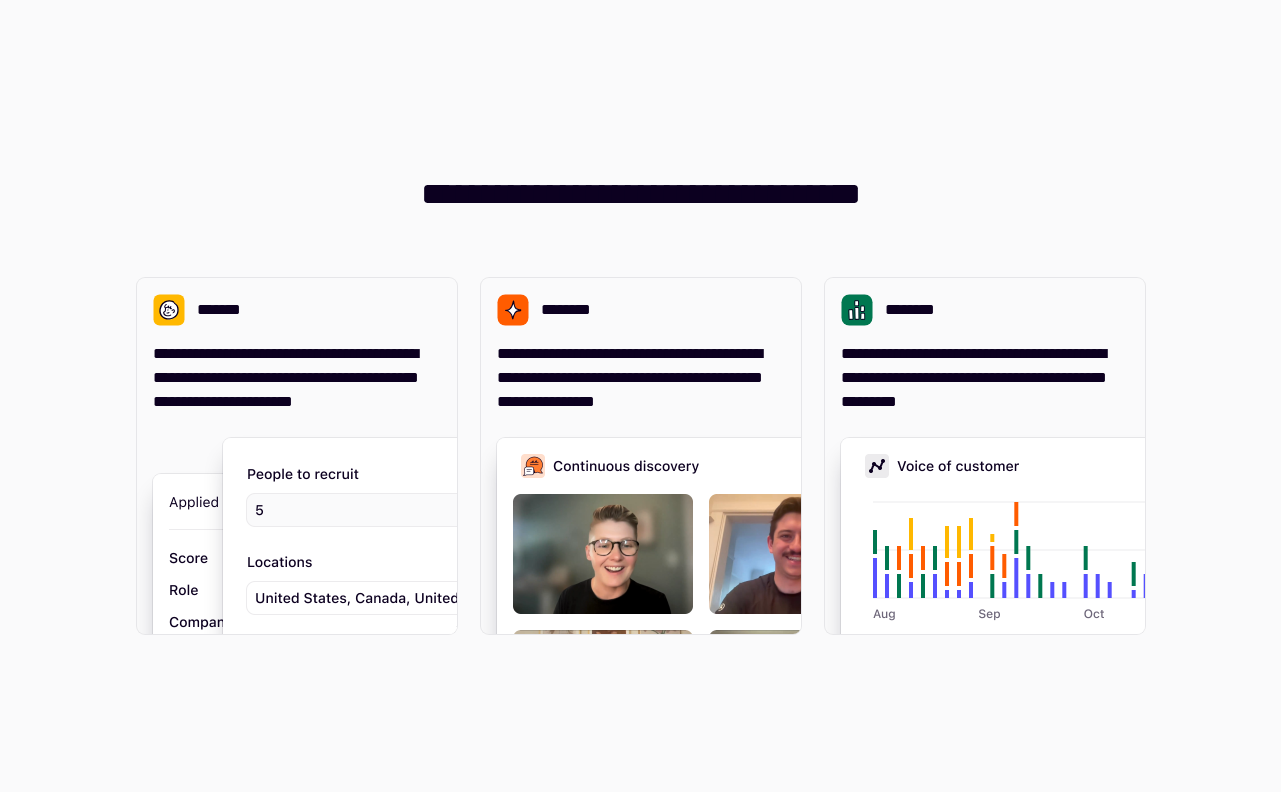scroll, scrollTop: 0, scrollLeft: 0, axis: both 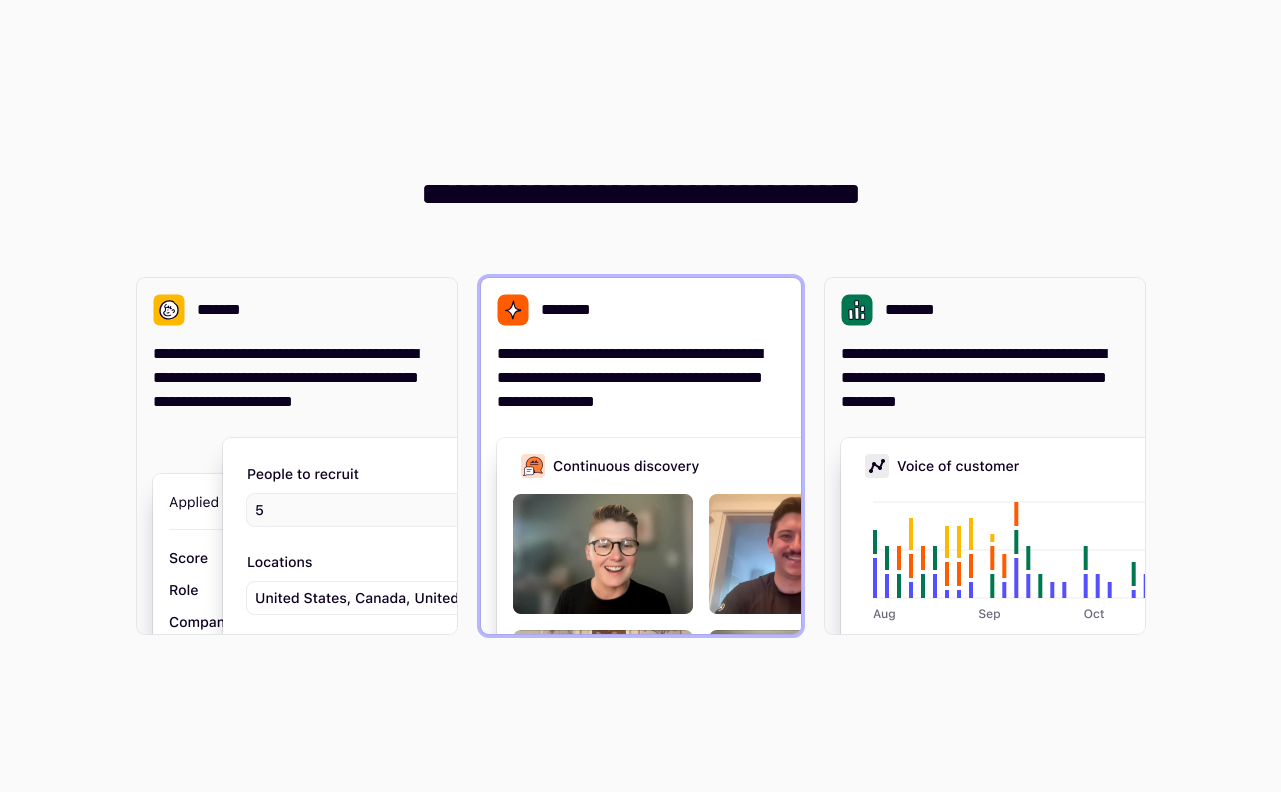 click on "**********" at bounding box center (641, 378) 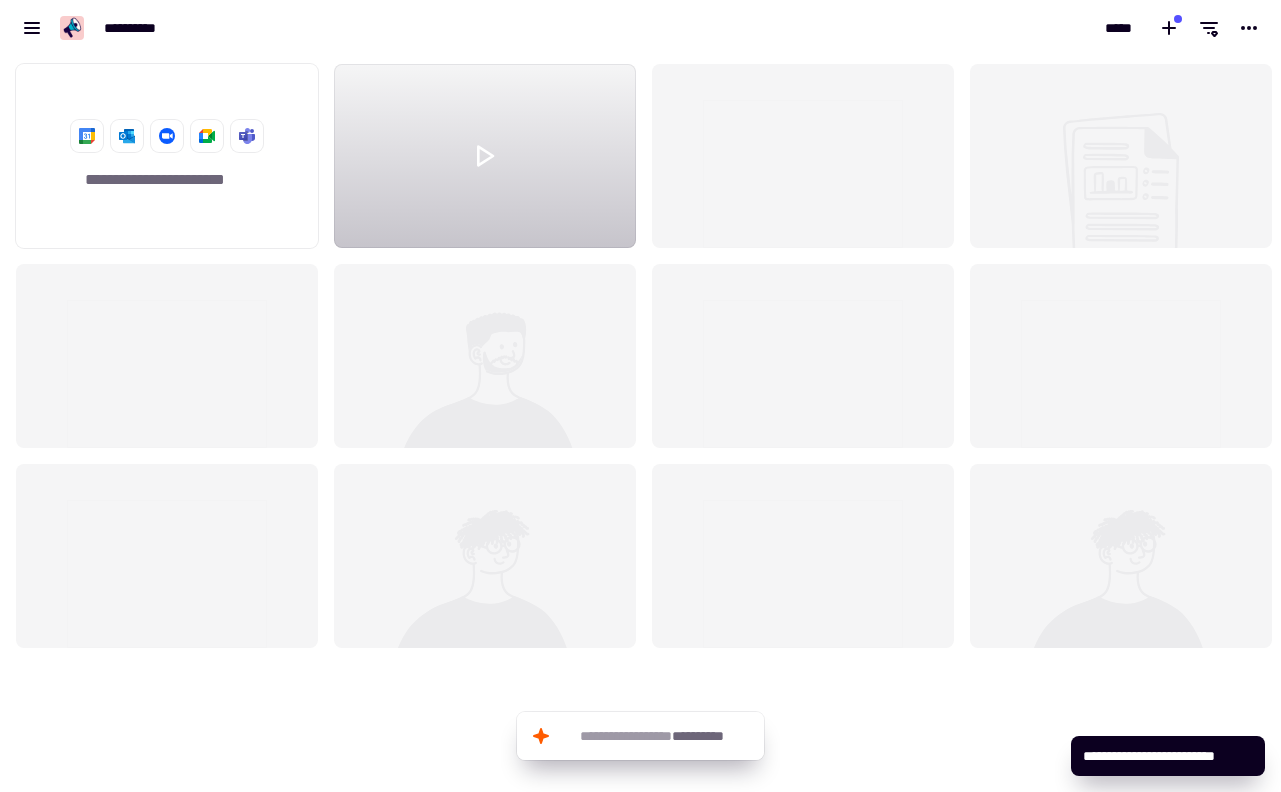 scroll, scrollTop: 16, scrollLeft: 16, axis: both 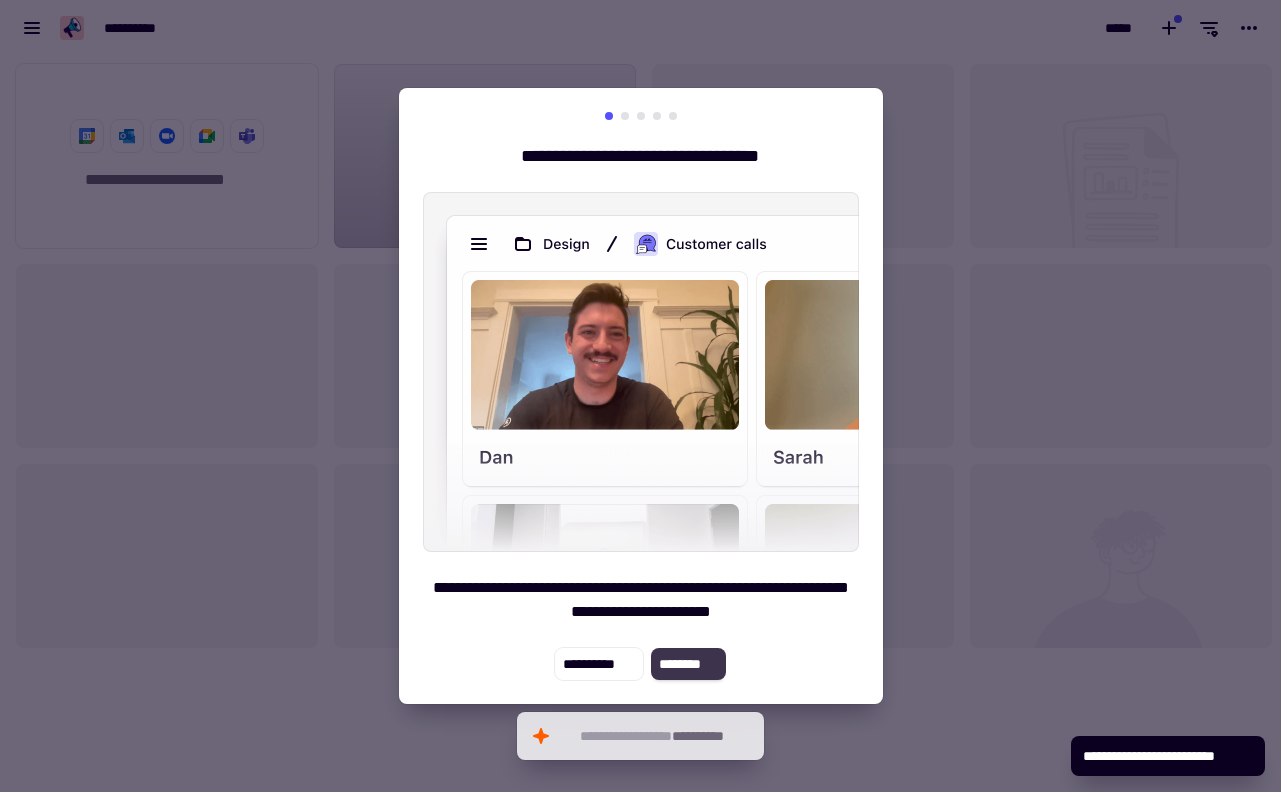 click on "********" 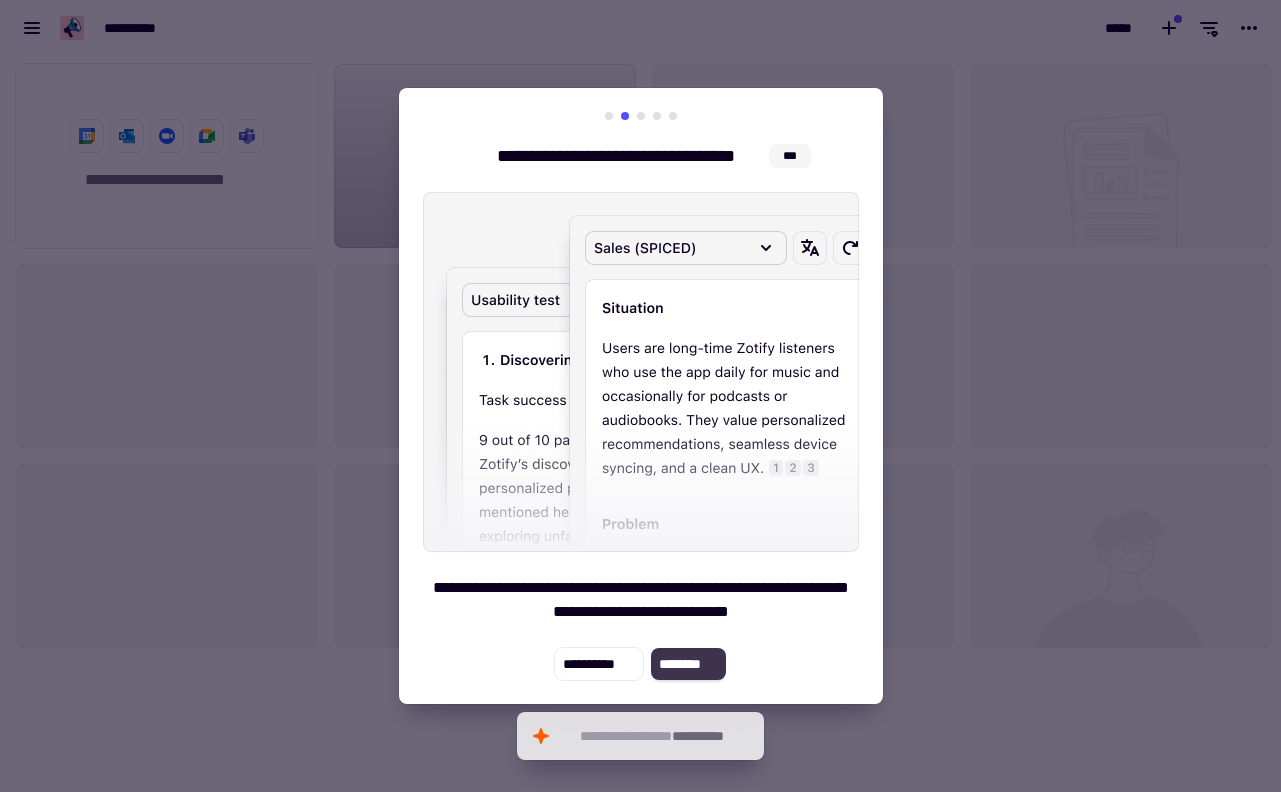 click on "********" 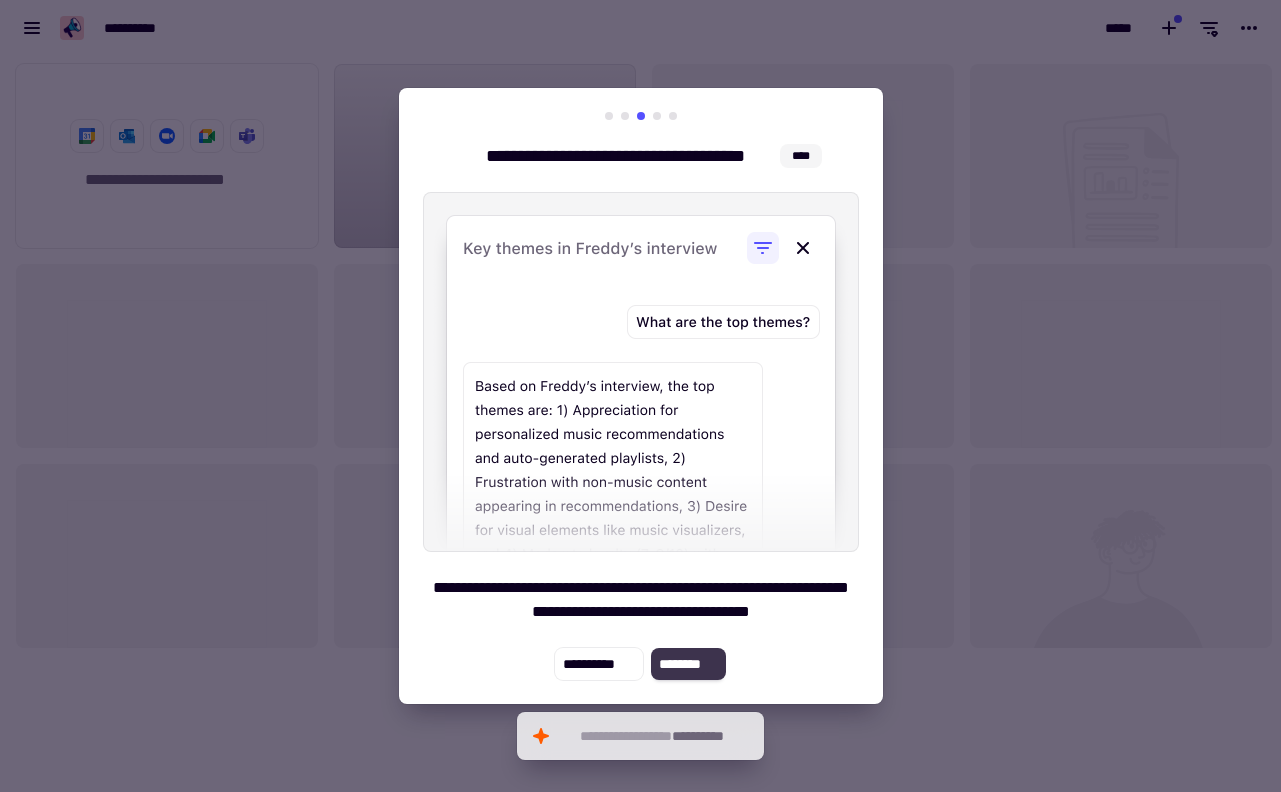 click on "********" 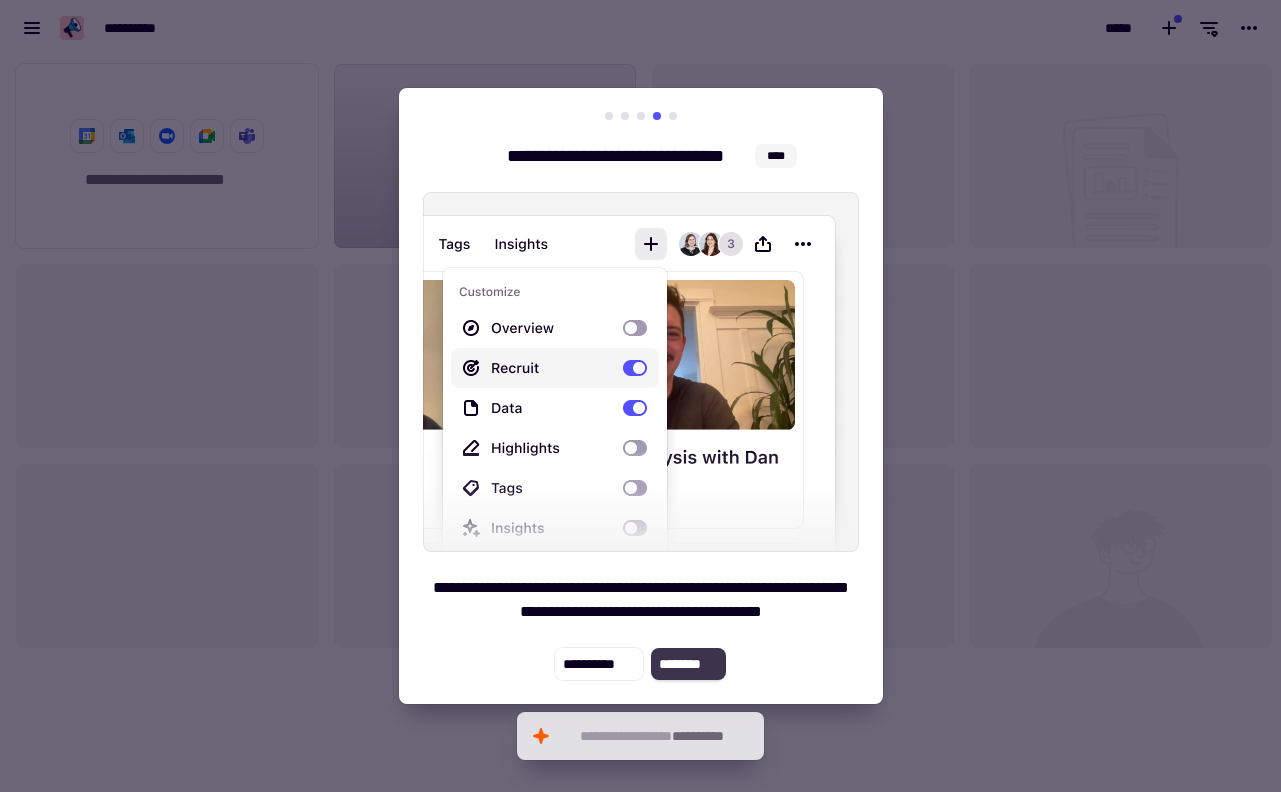 click on "********" 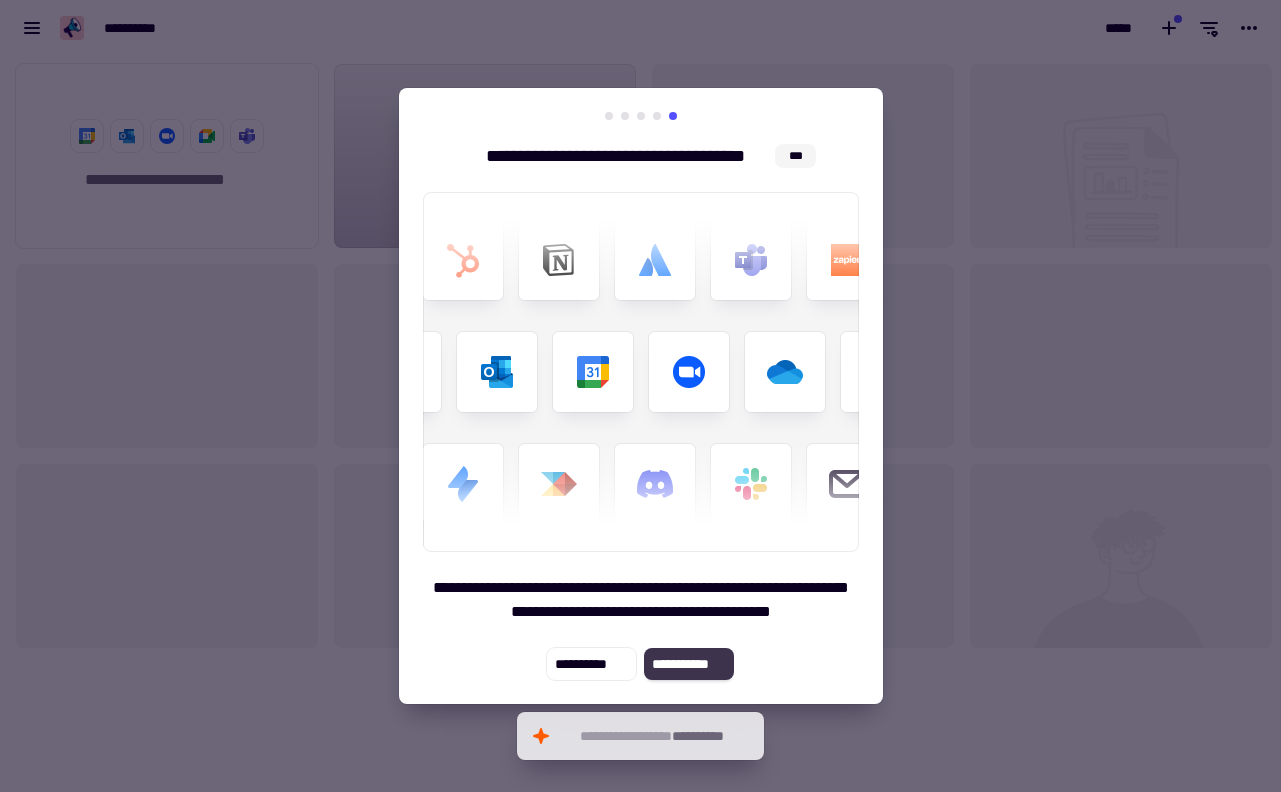 click on "**********" 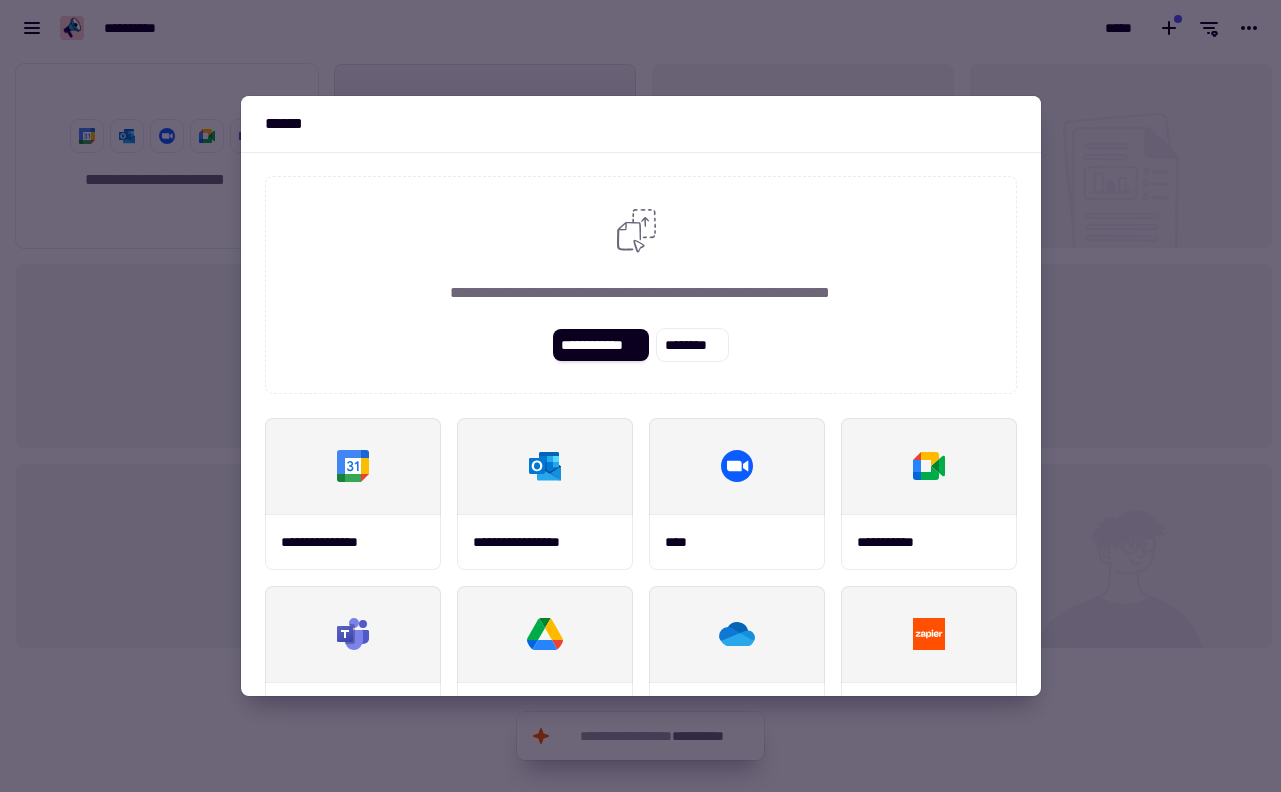 click at bounding box center [640, 396] 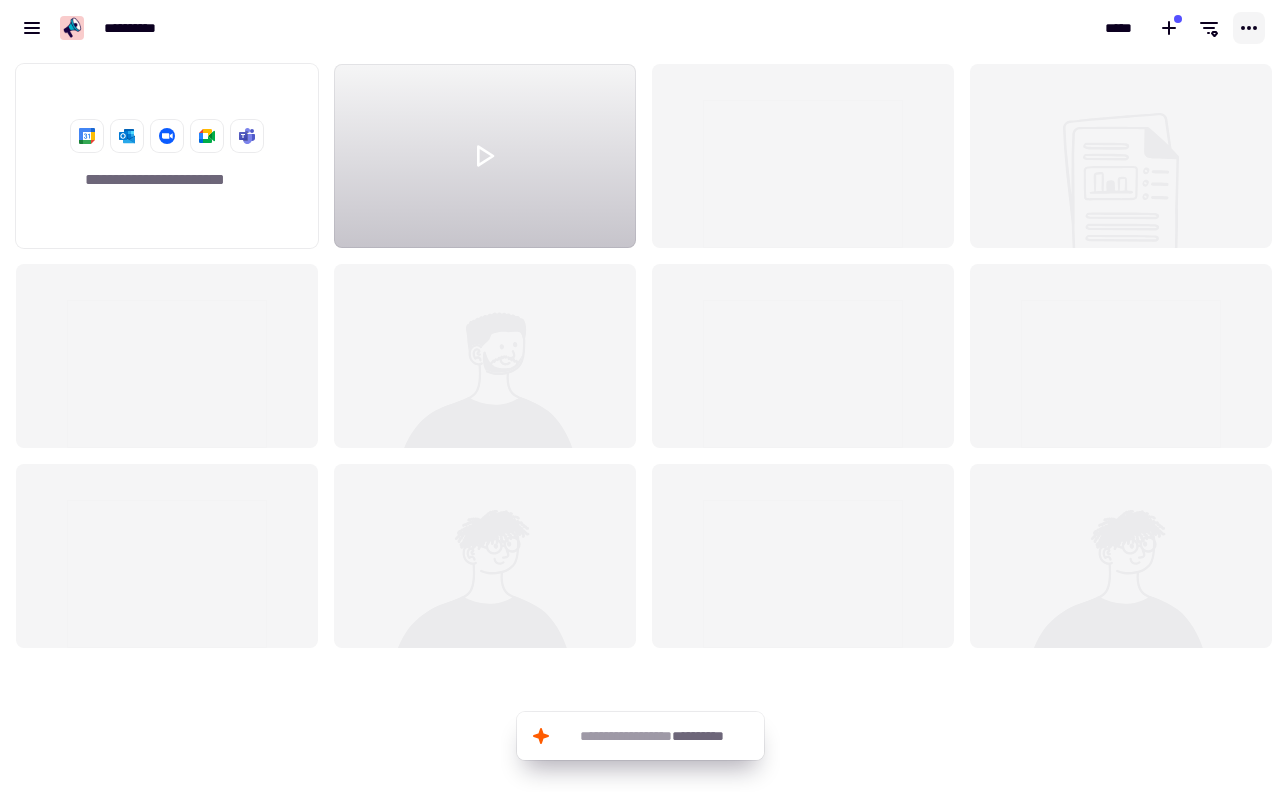 click 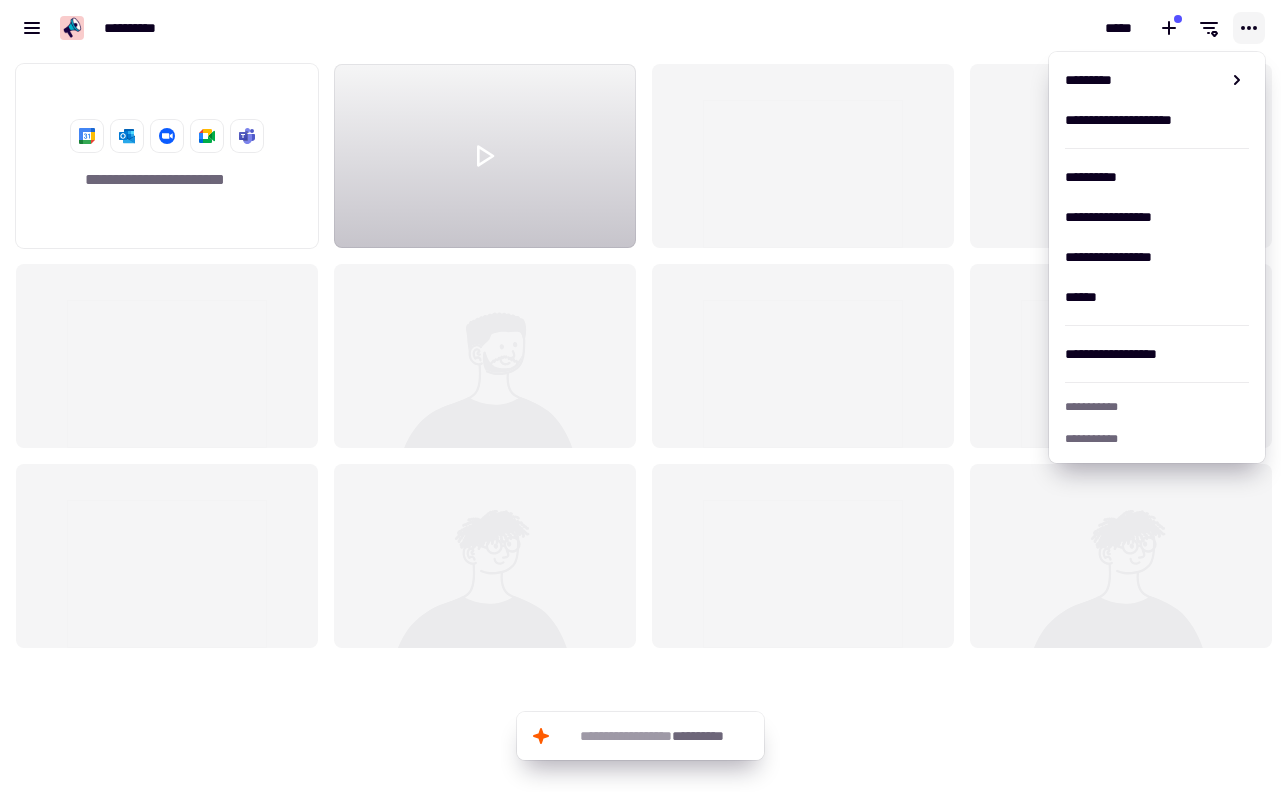 click 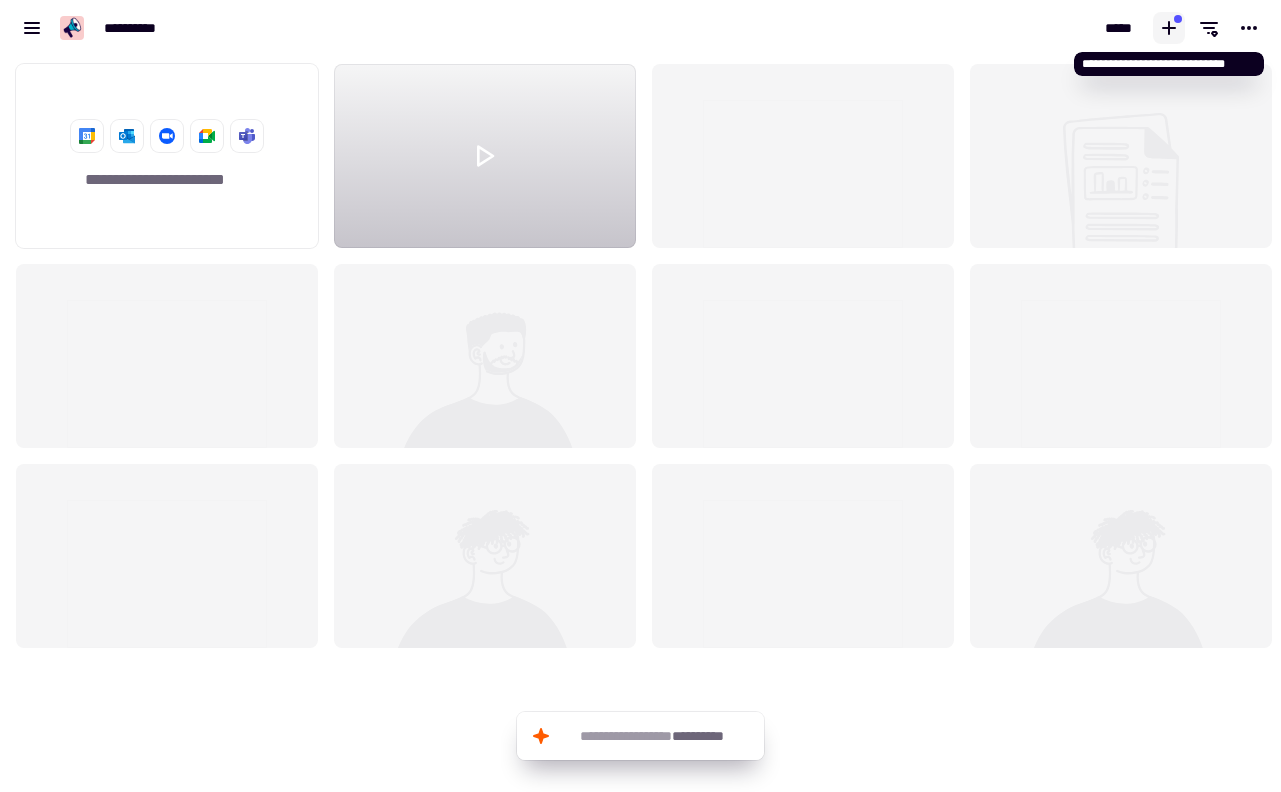 click 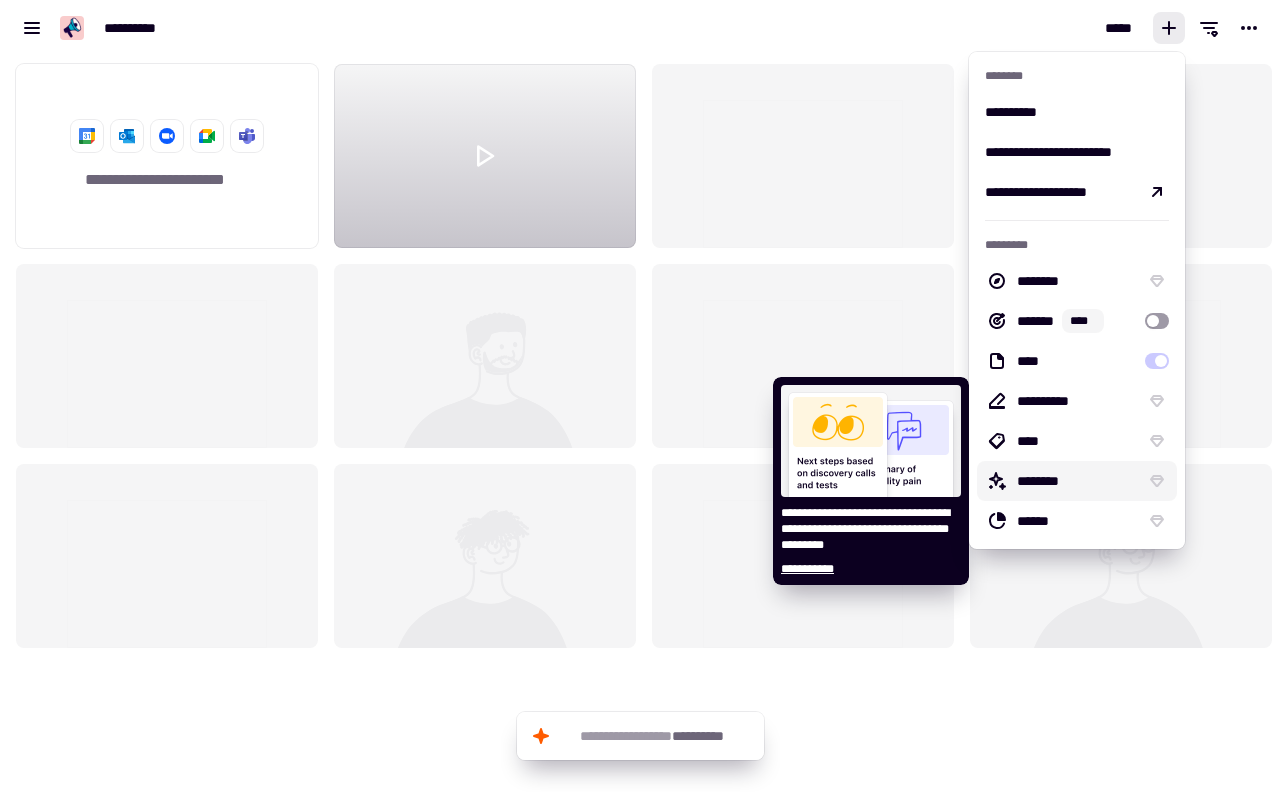 click on "********" at bounding box center (1077, 481) 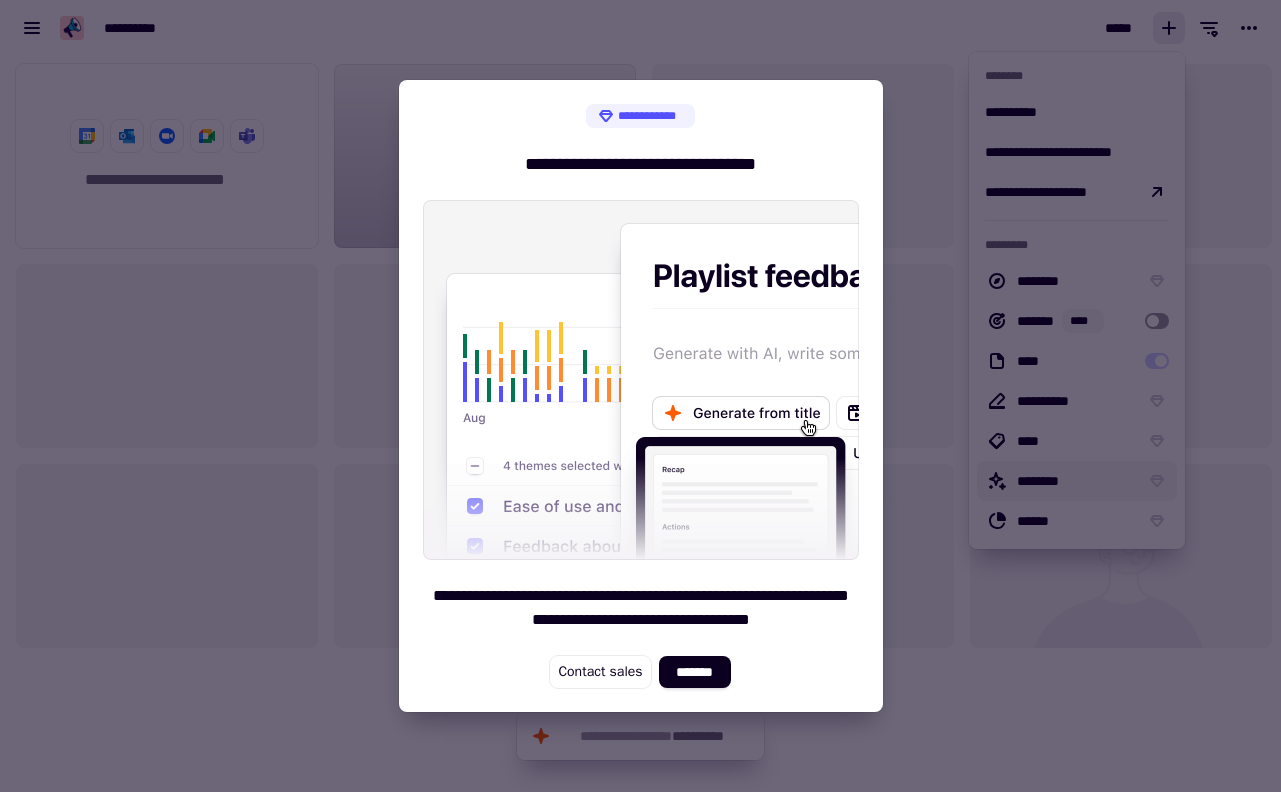 click at bounding box center [640, 396] 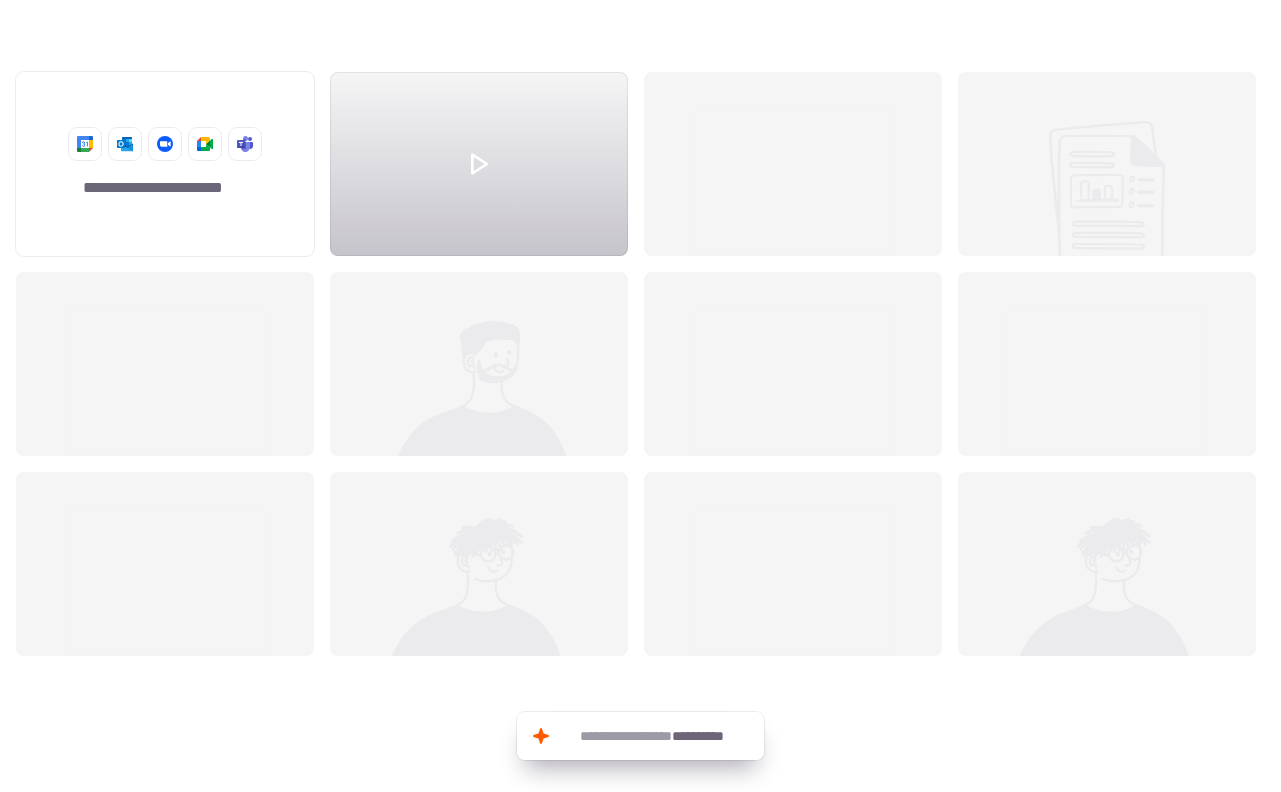 scroll, scrollTop: 721, scrollLeft: 1251, axis: both 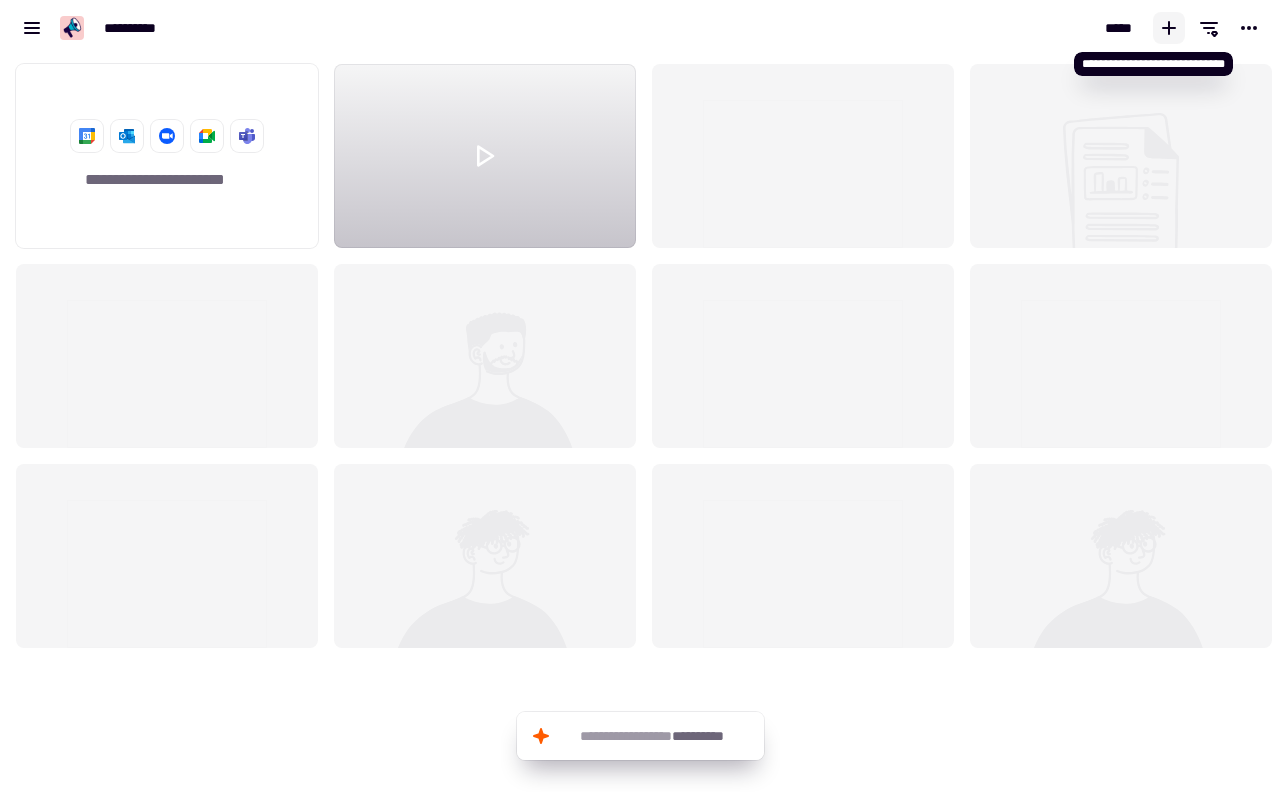 click 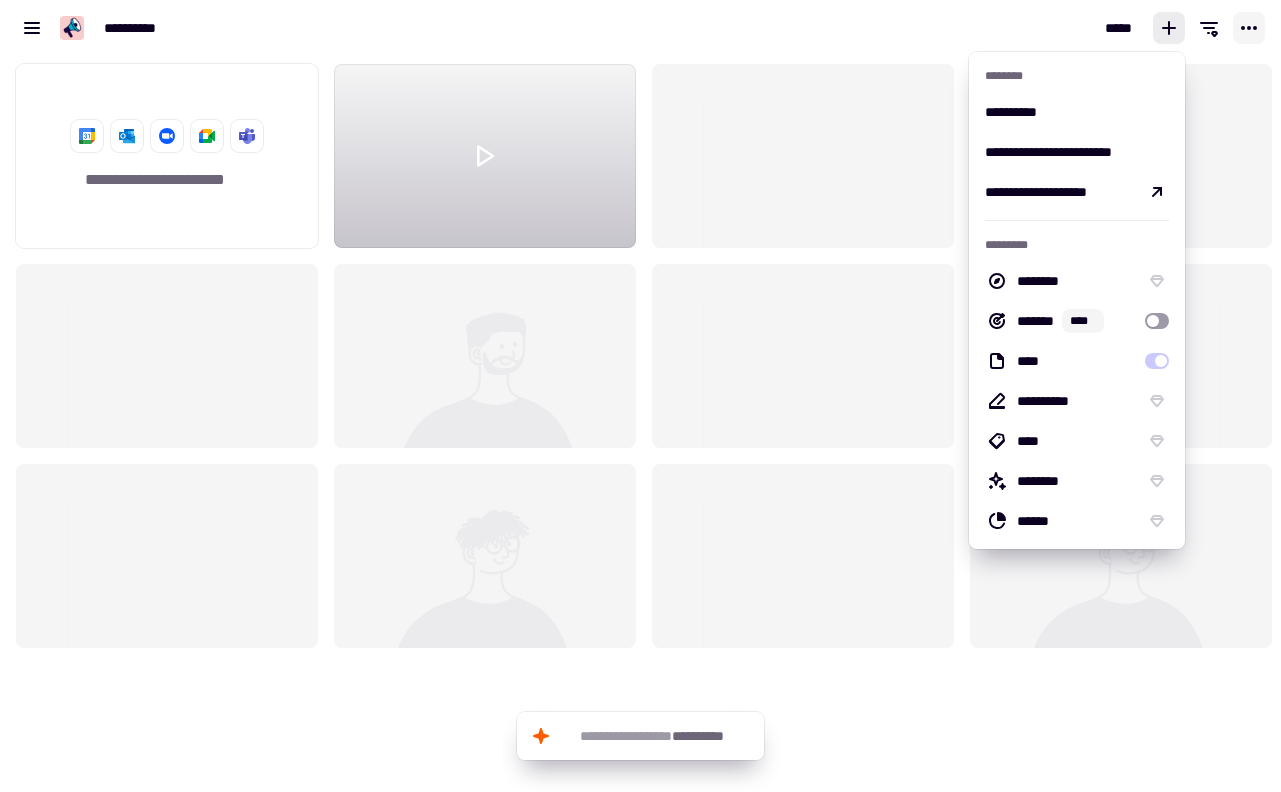 click 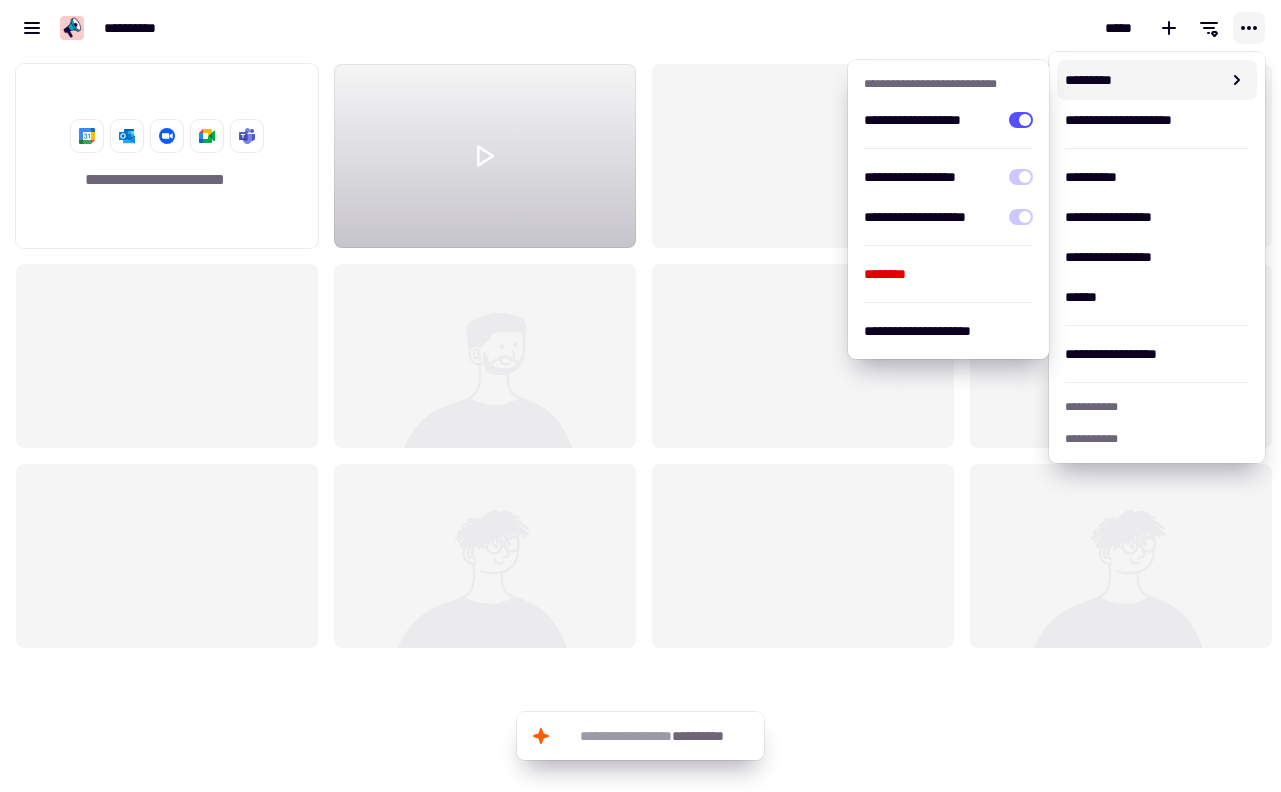 click 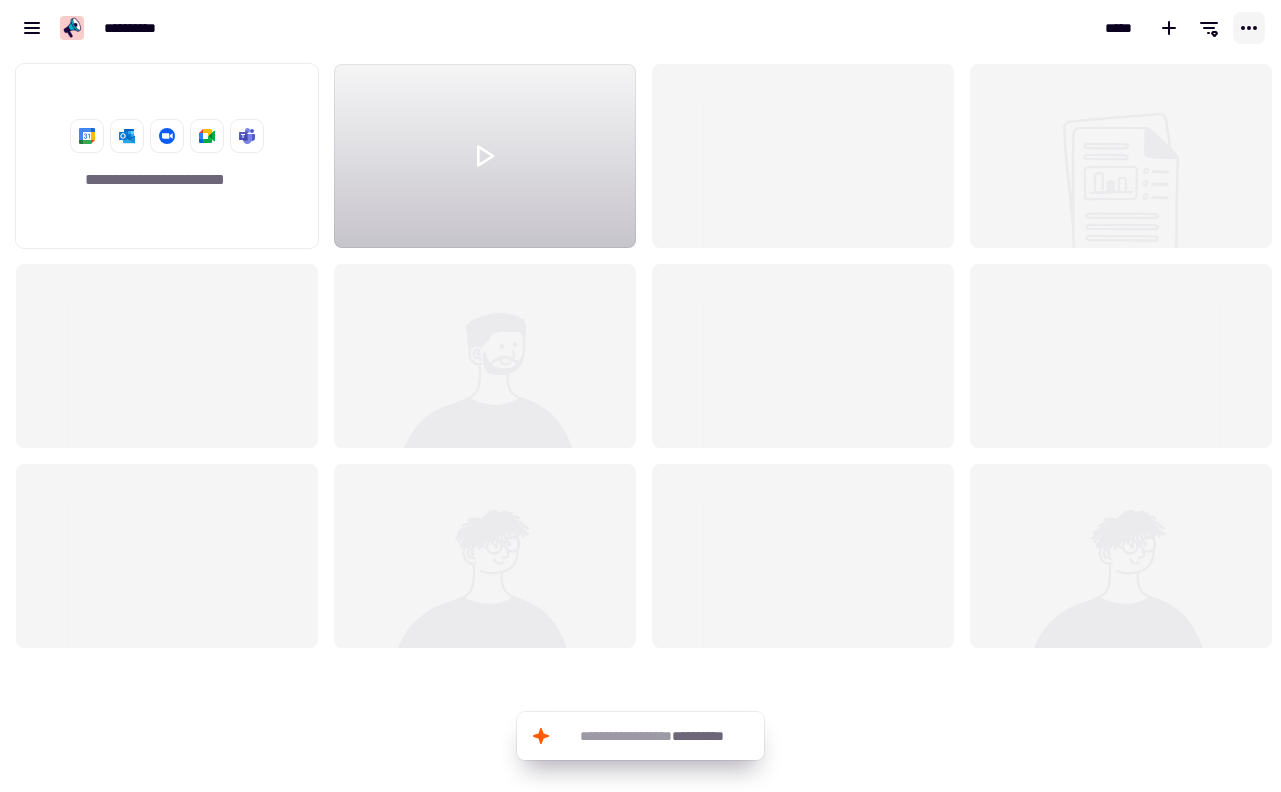 click 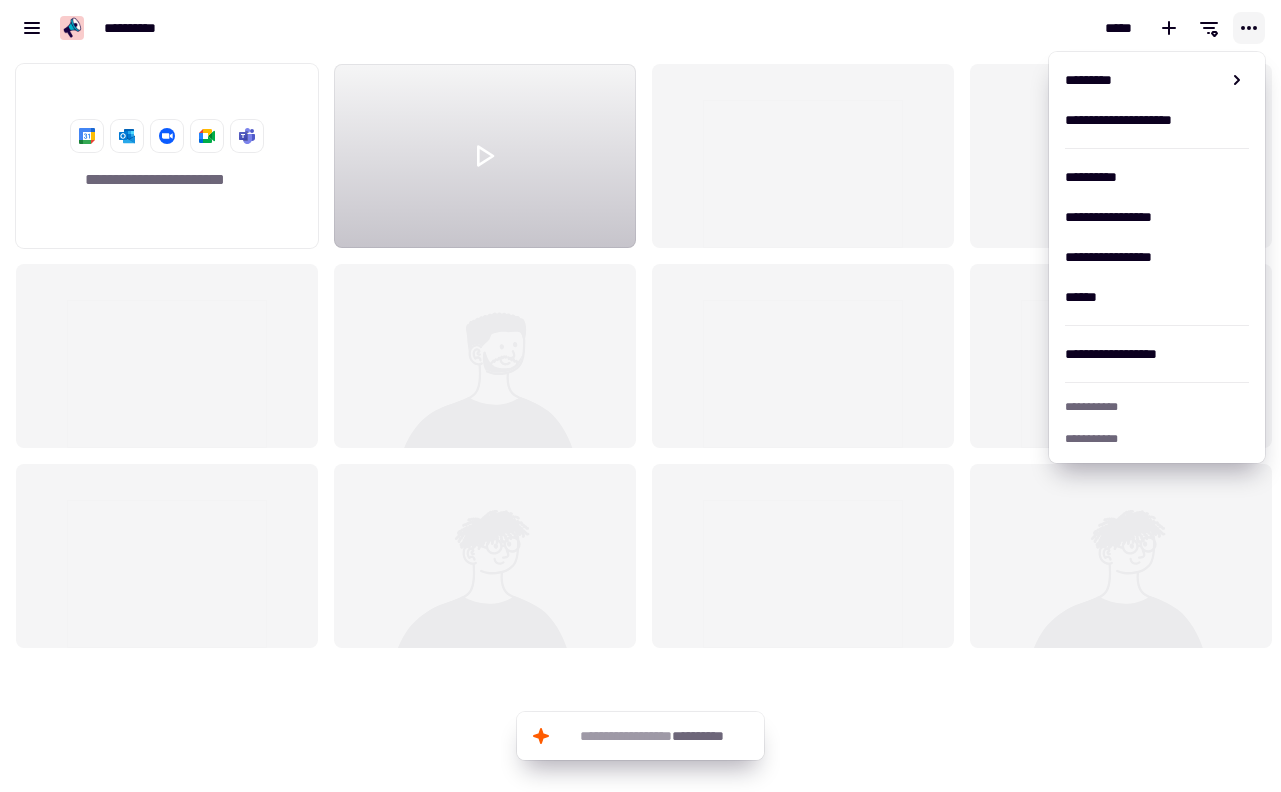 click 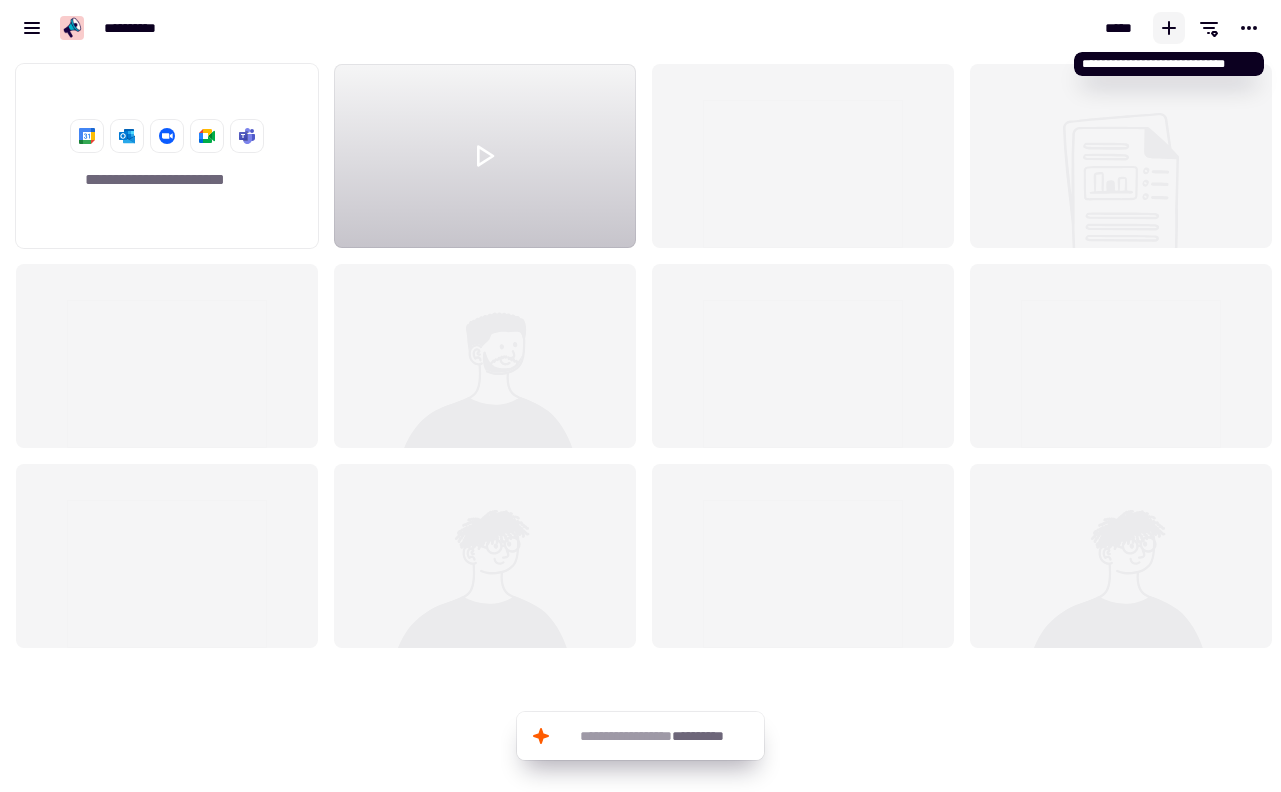 click 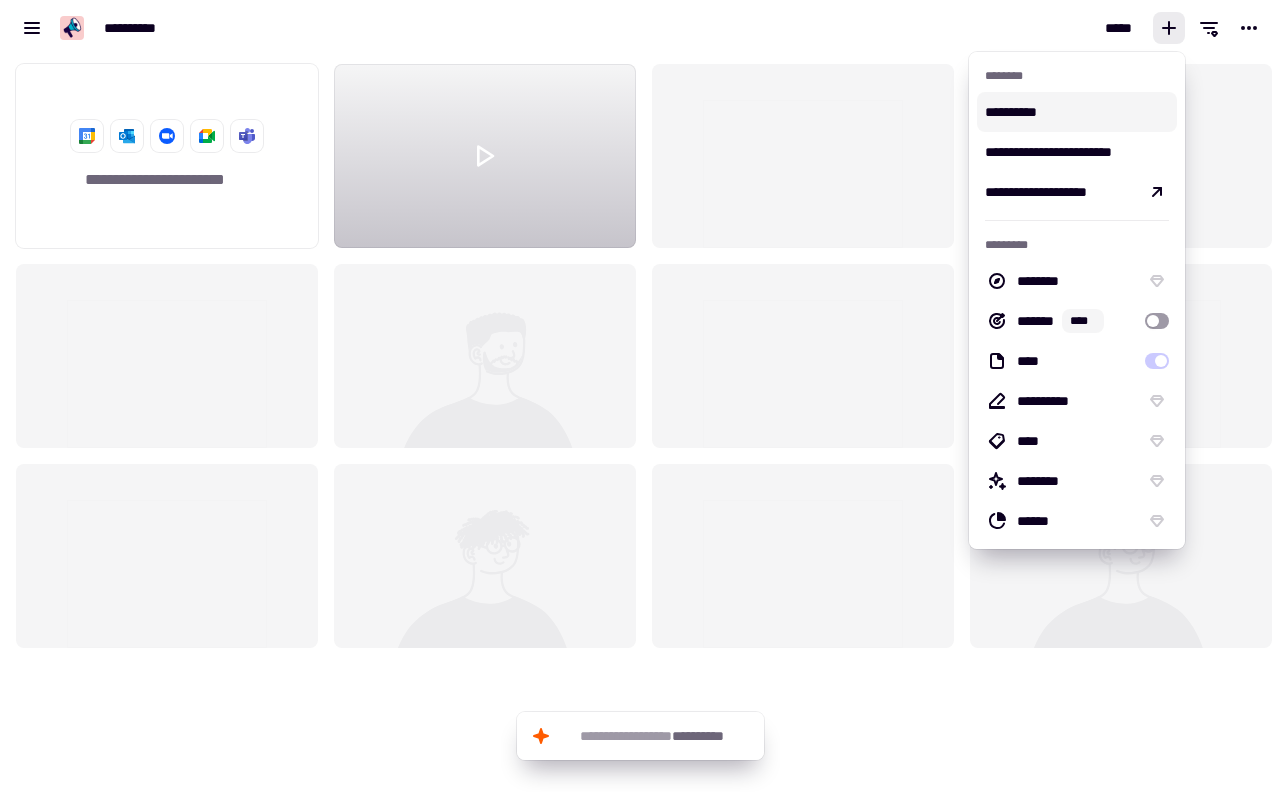 click on "*****" at bounding box center [961, 28] 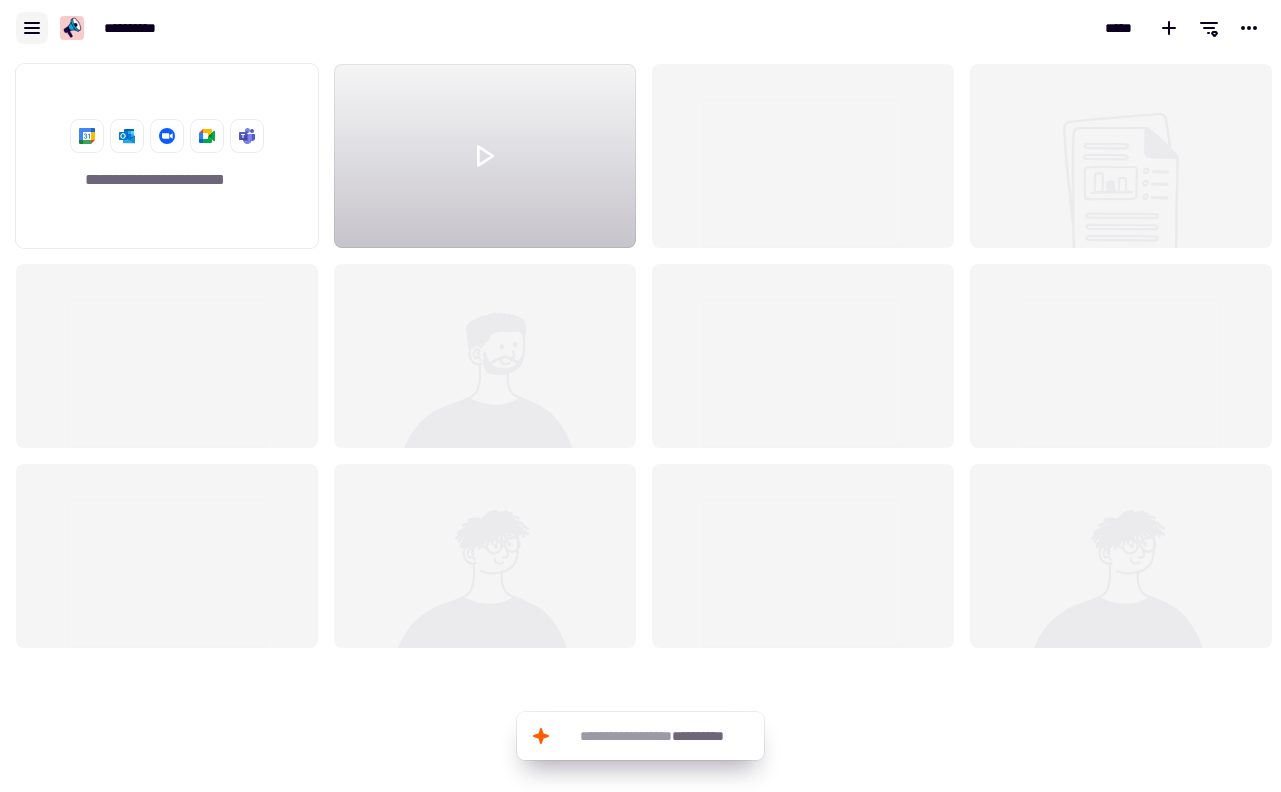 click 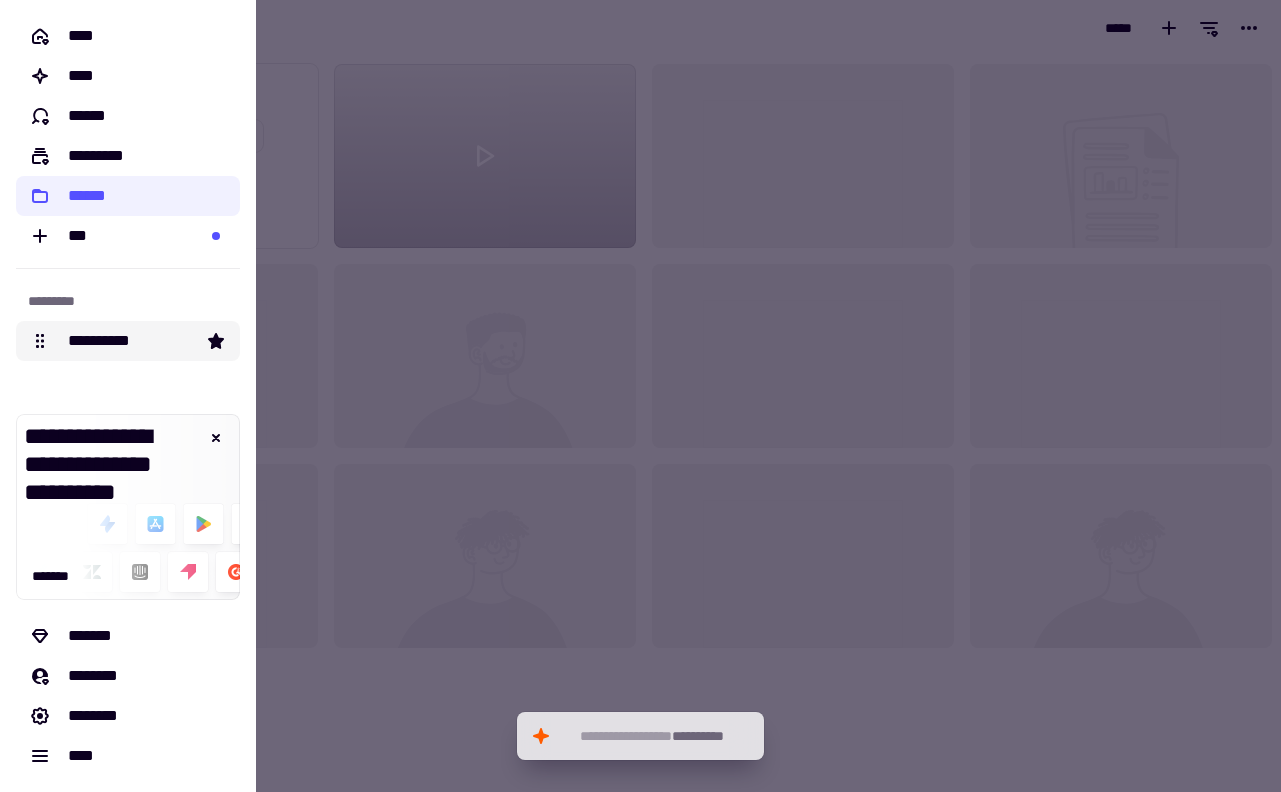 click on "**********" 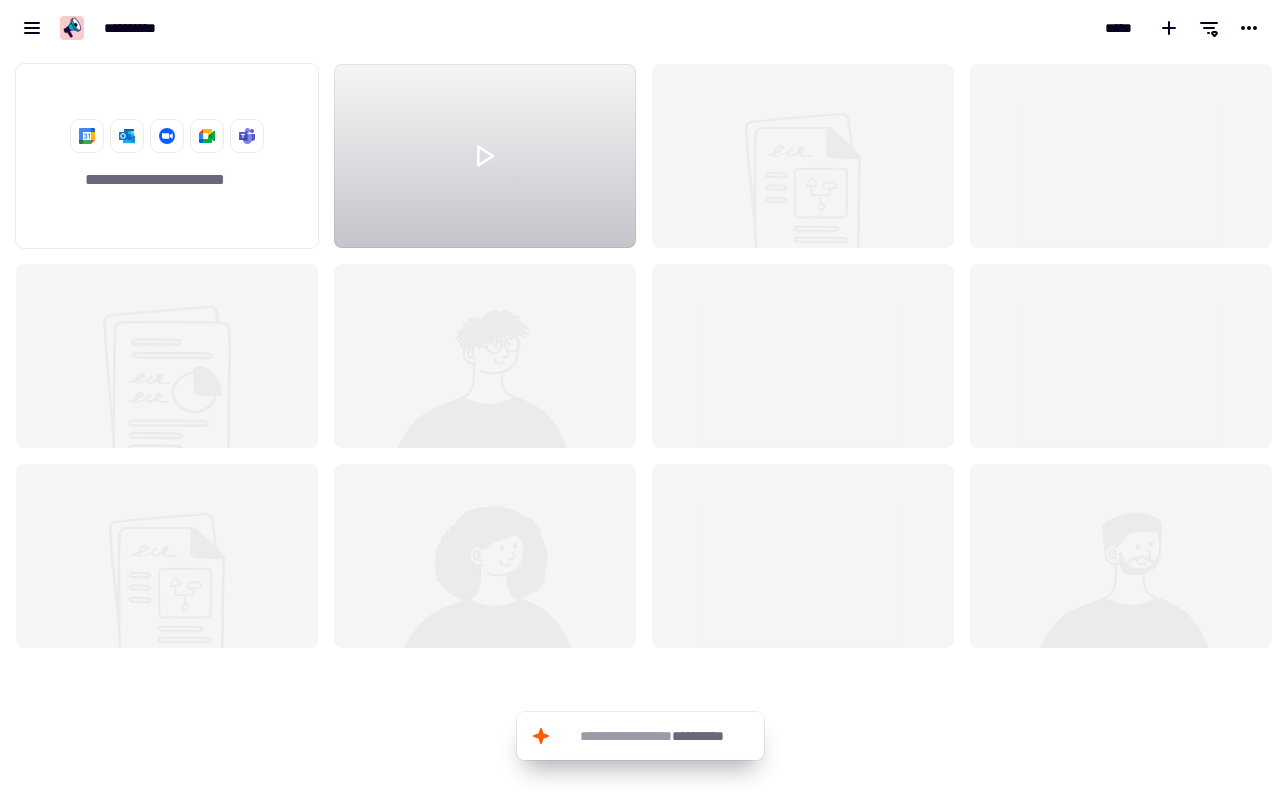 scroll, scrollTop: 16, scrollLeft: 16, axis: both 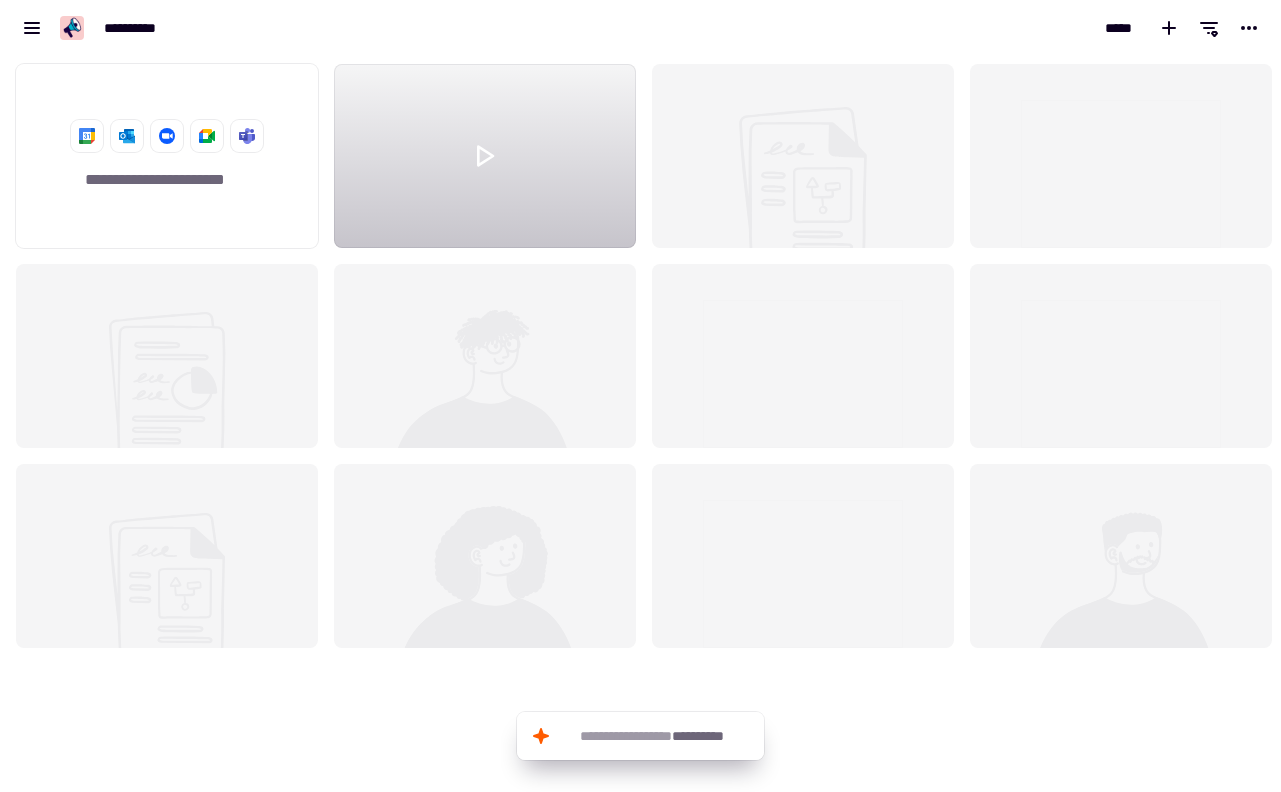 click 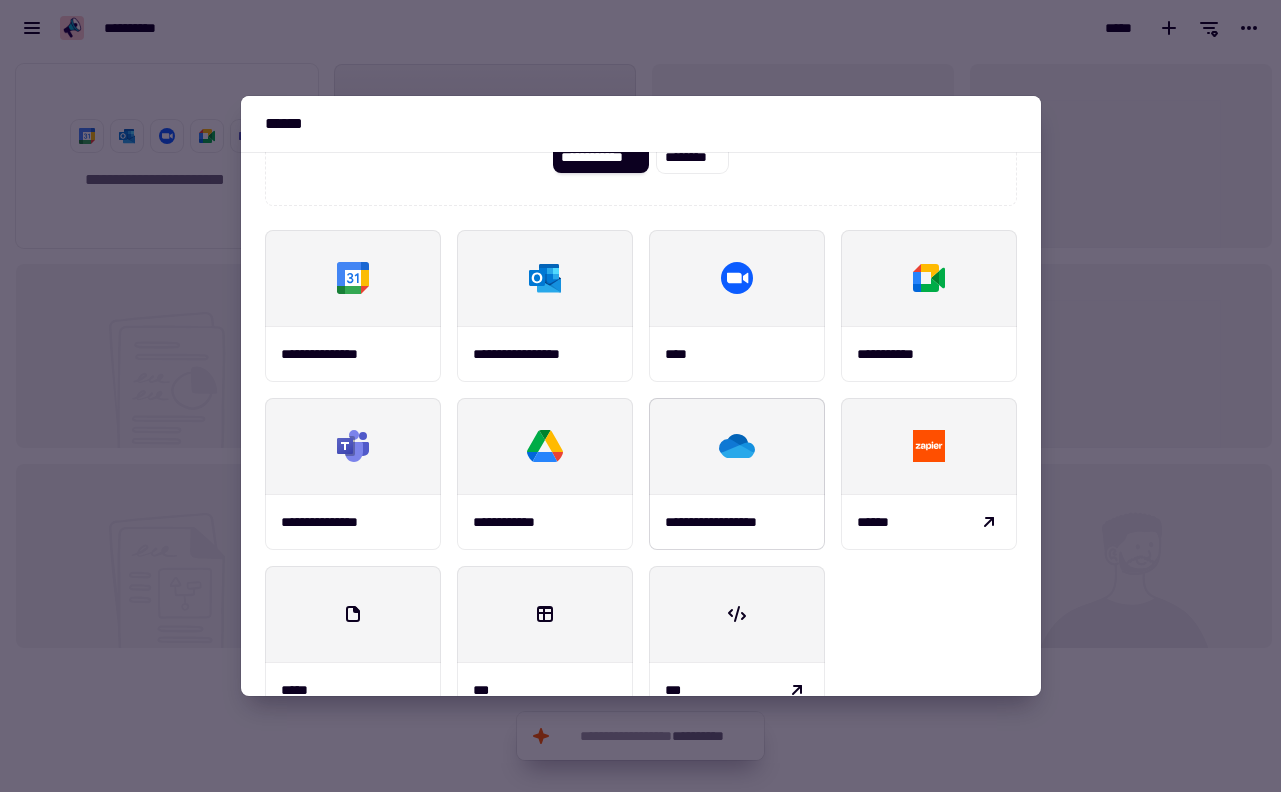 scroll, scrollTop: 234, scrollLeft: 0, axis: vertical 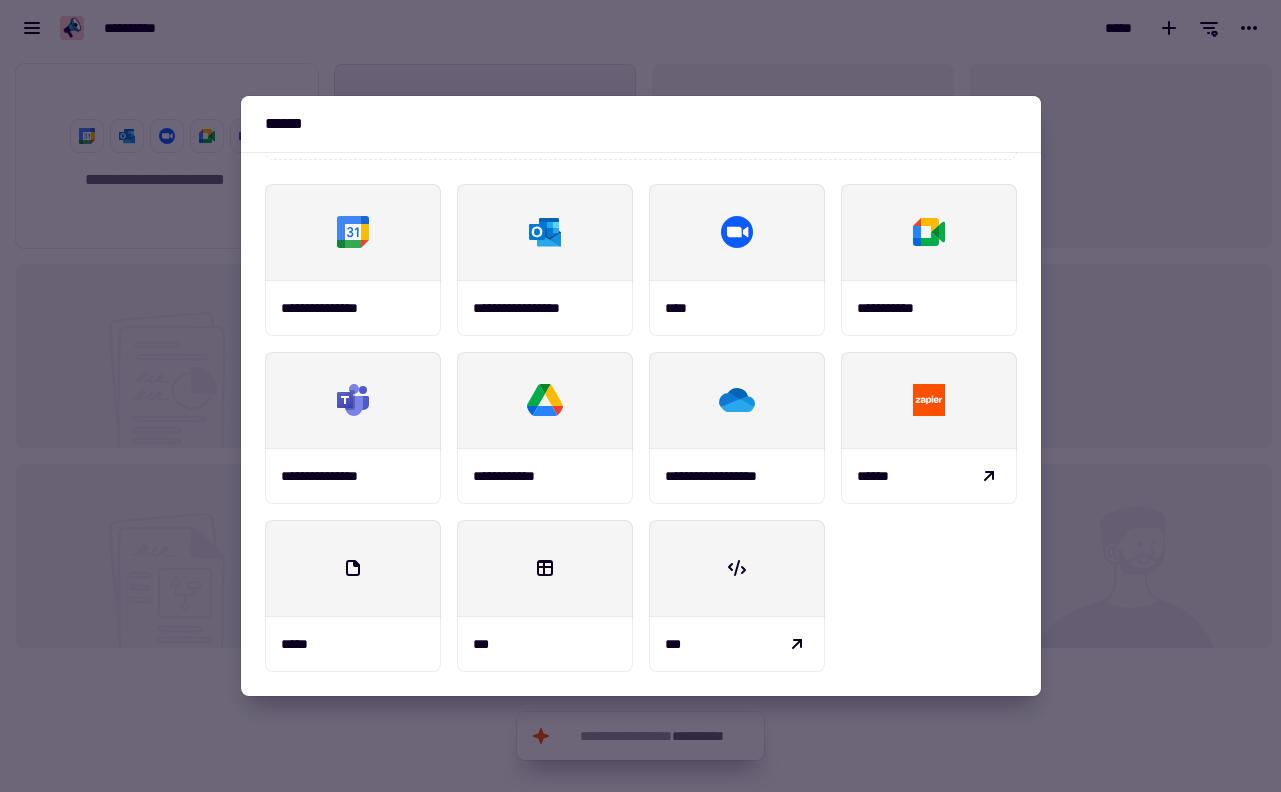 click at bounding box center [640, 396] 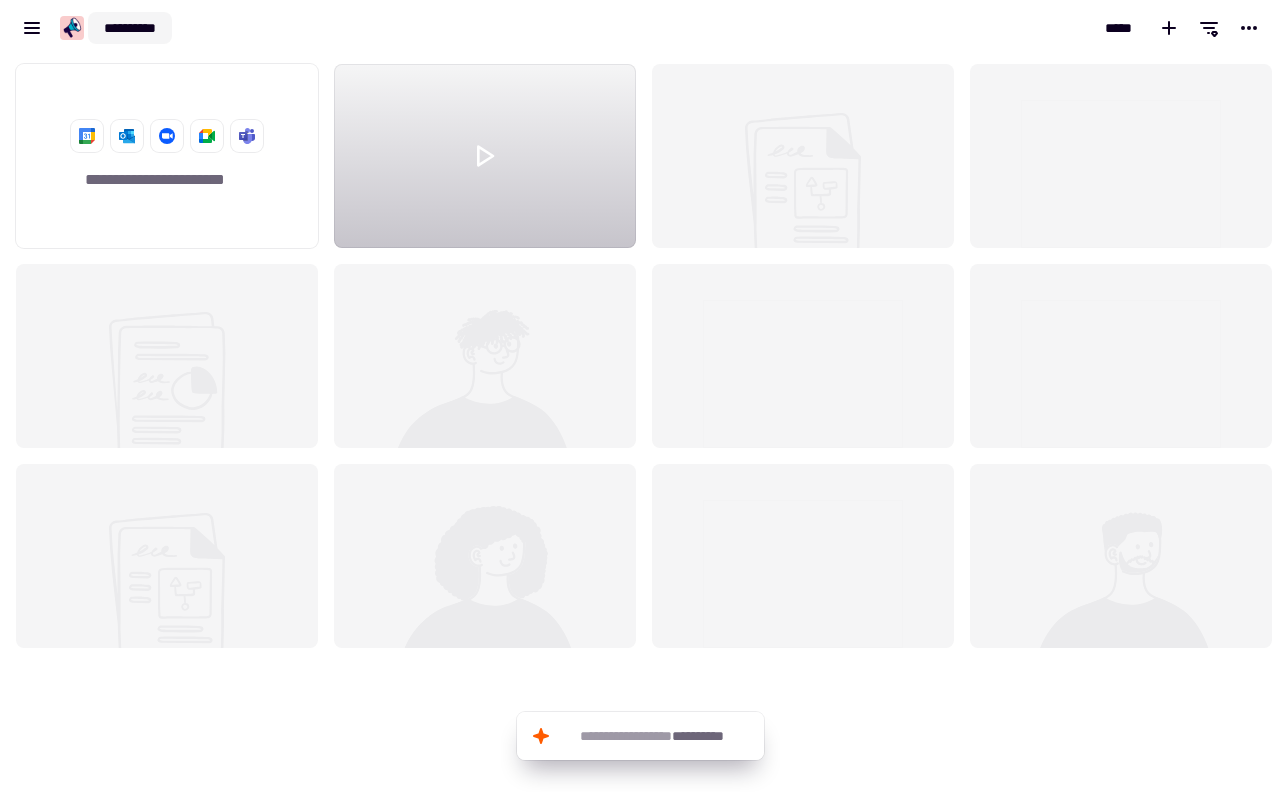 click on "**********" 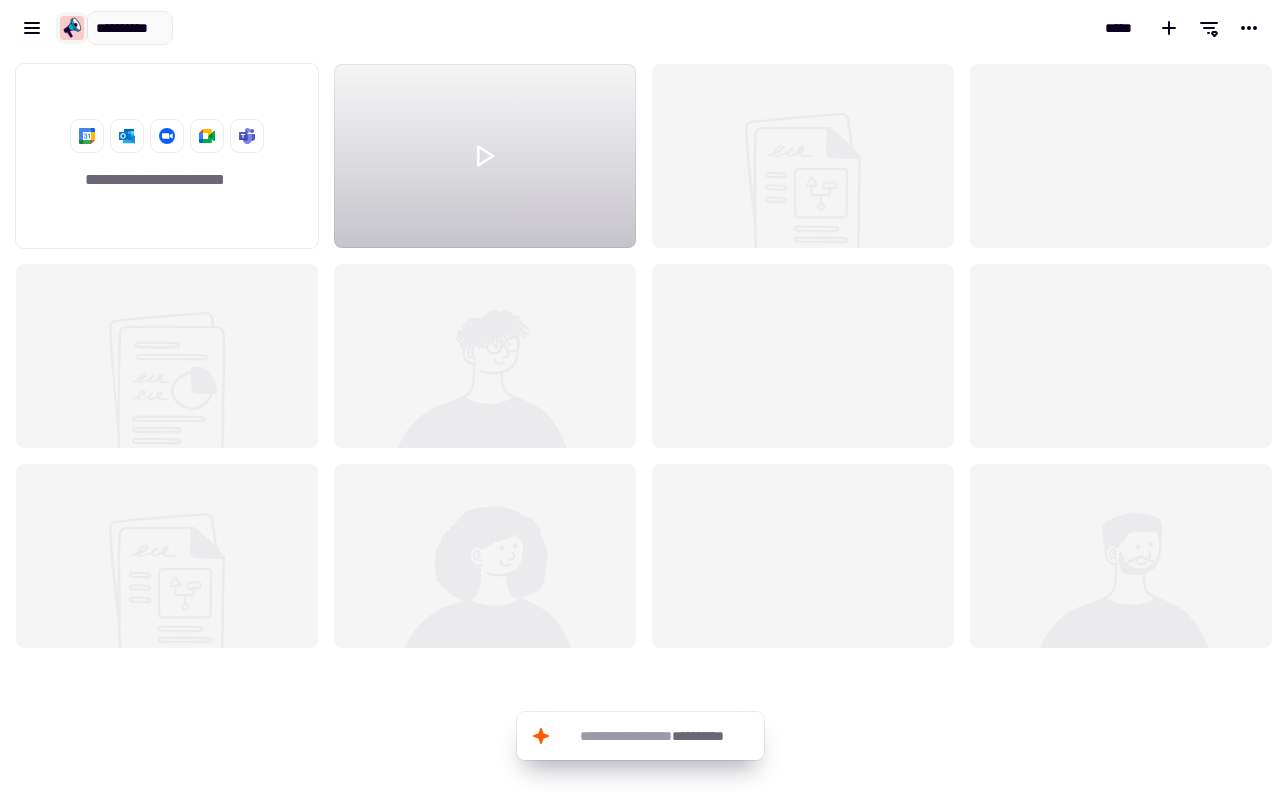 click 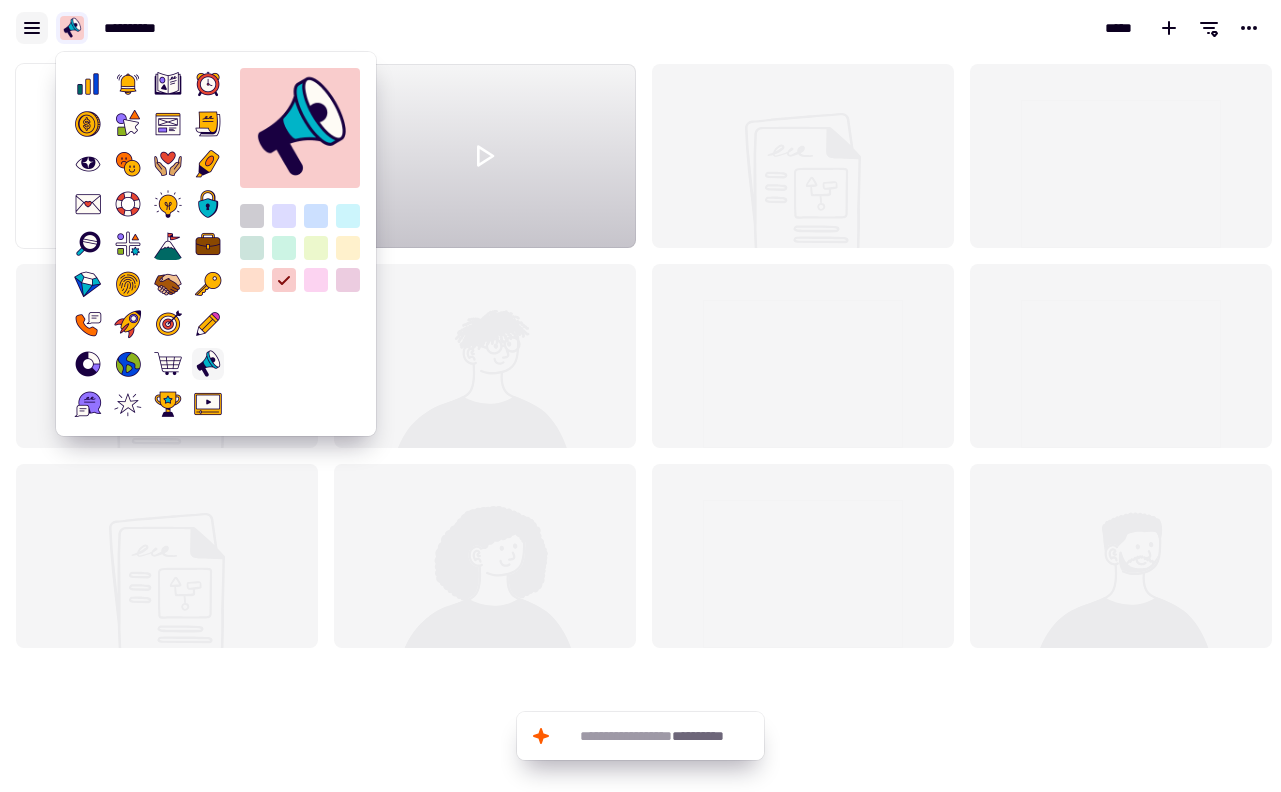 click 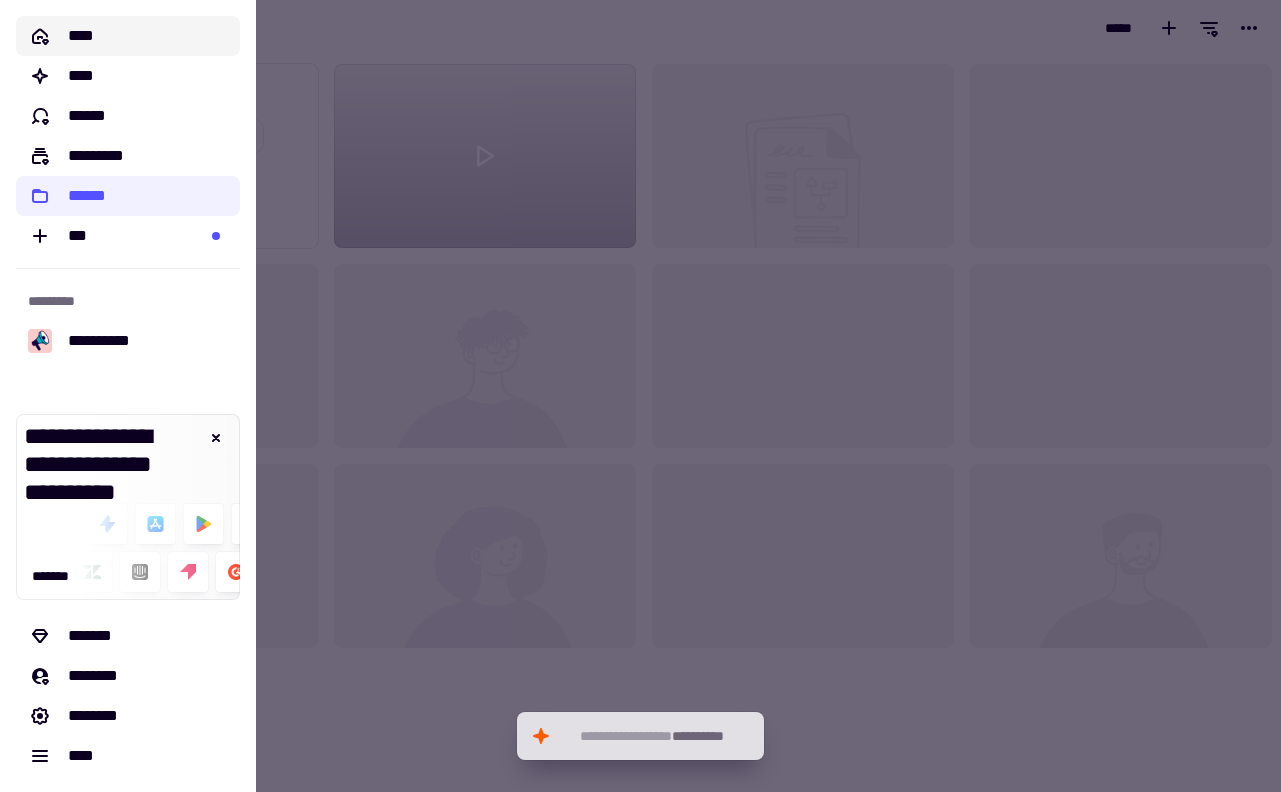 click on "****" 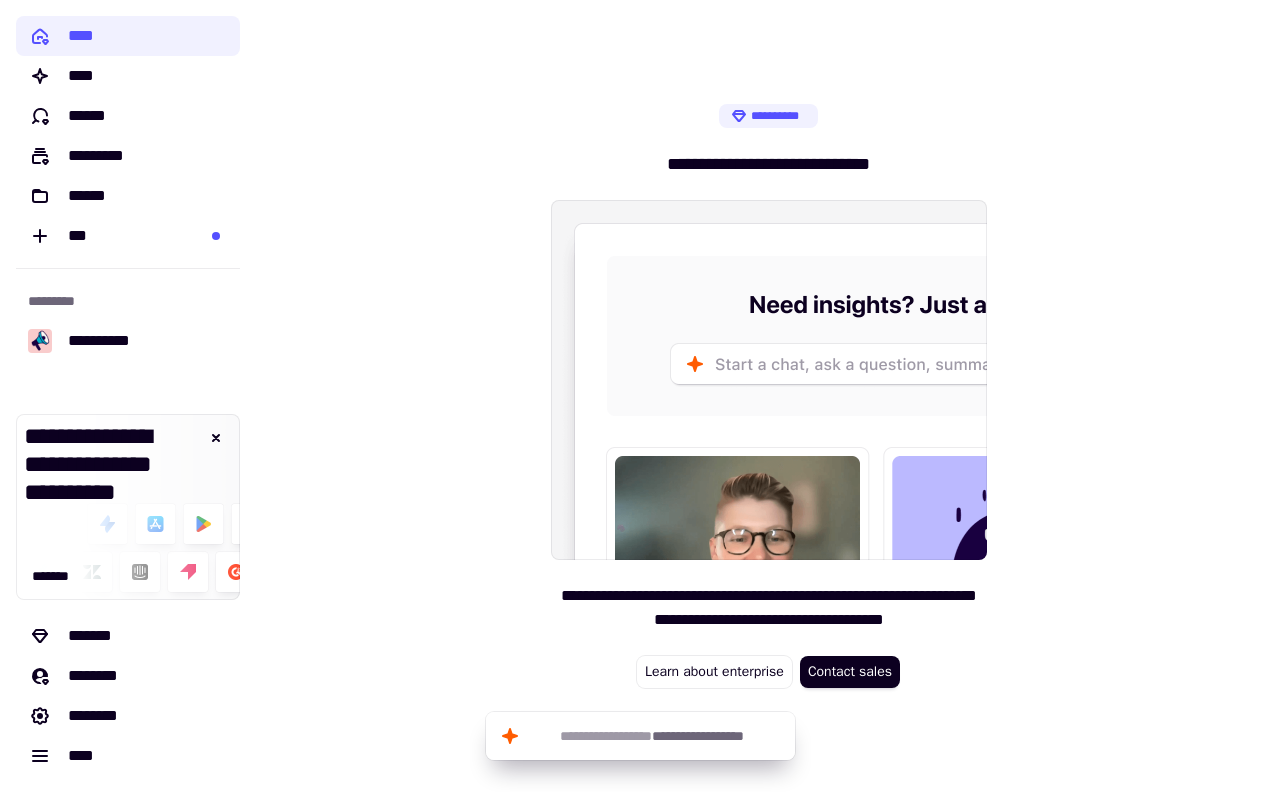 click on "**********" at bounding box center (768, 396) 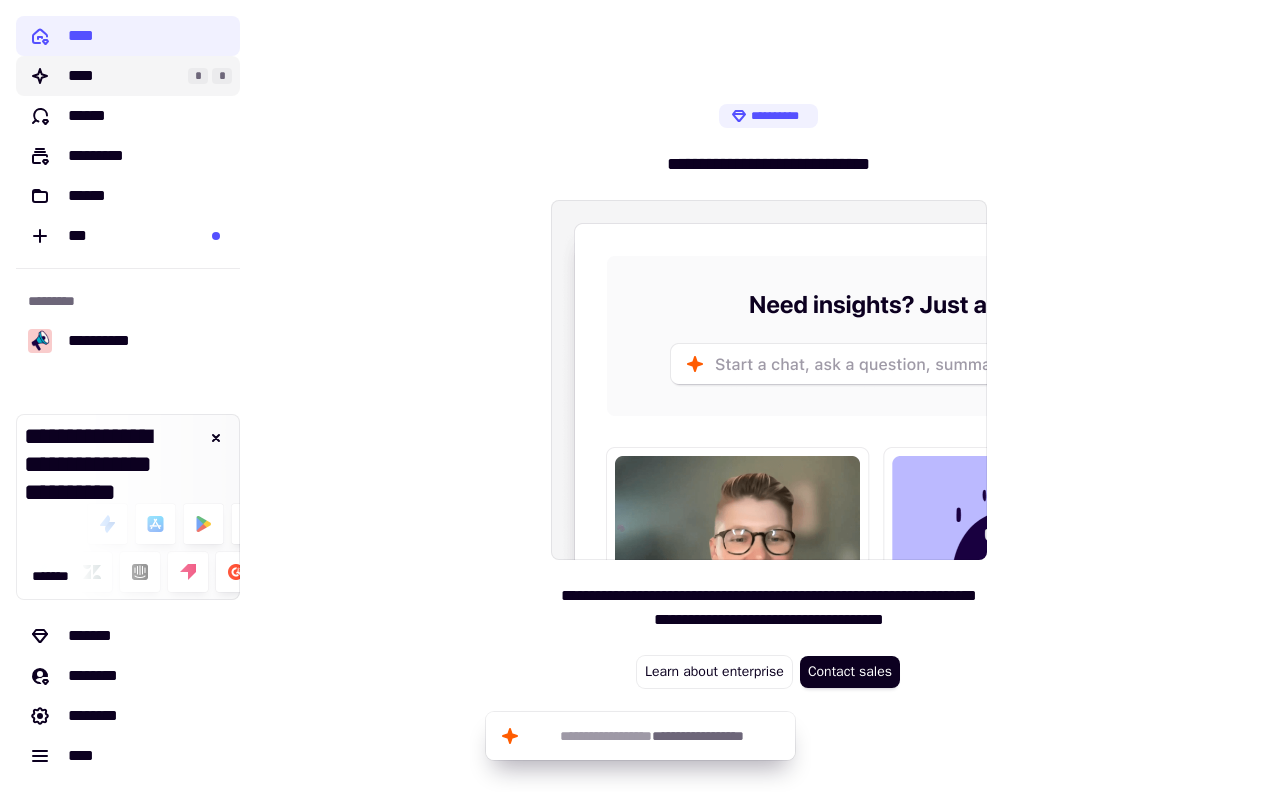 click on "****" 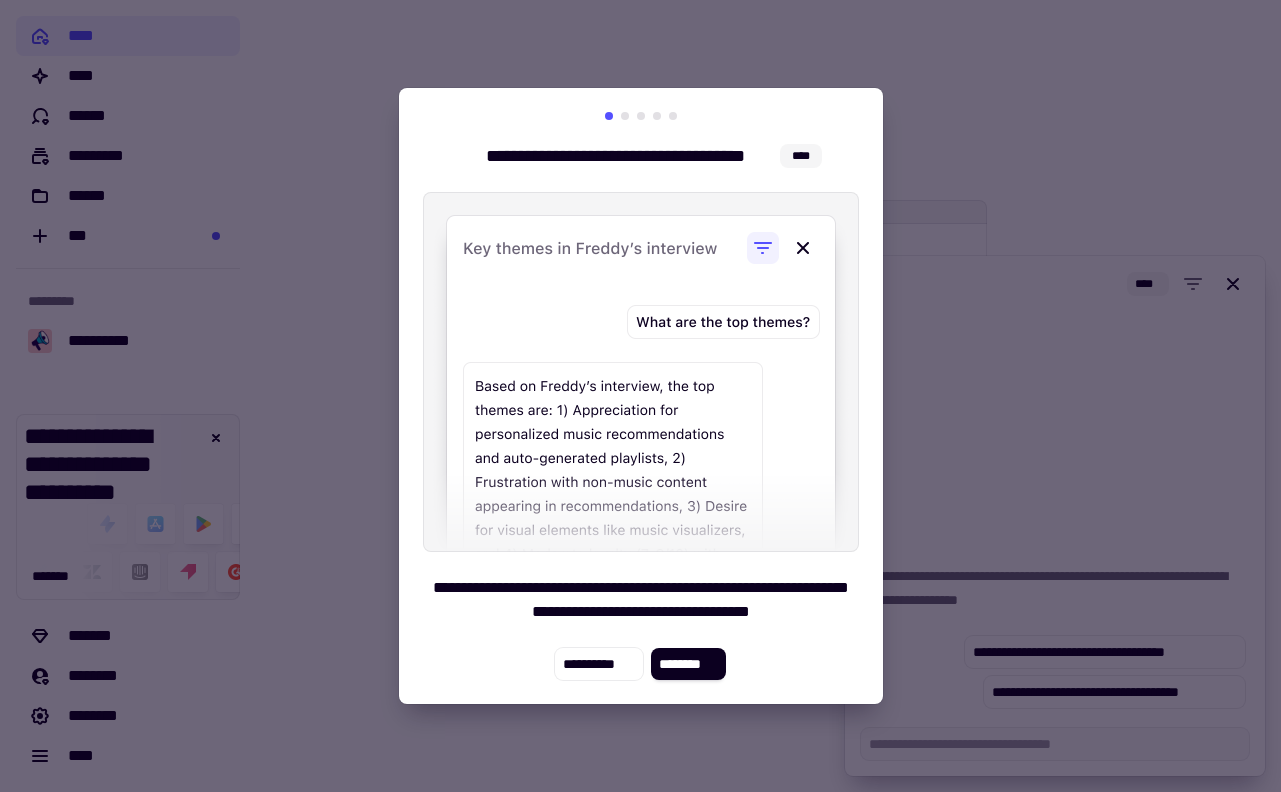 click at bounding box center [640, 396] 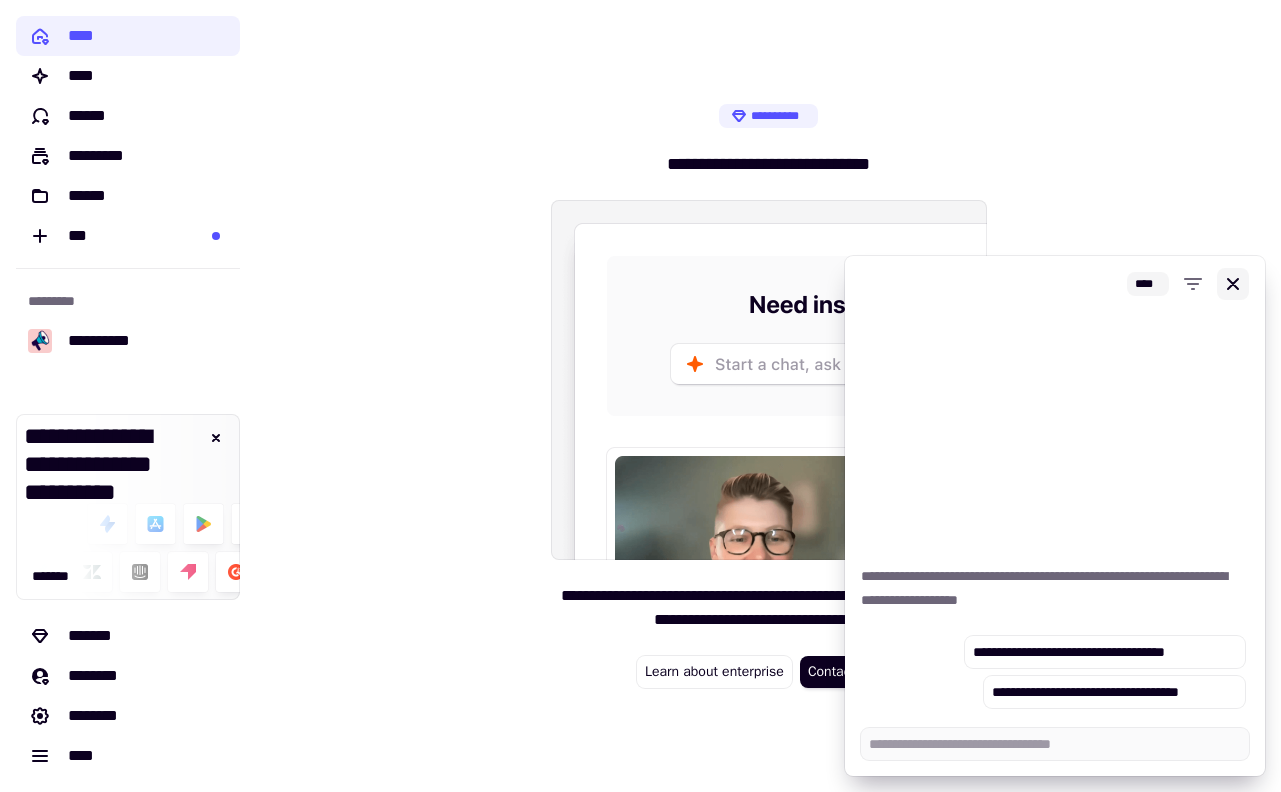 click at bounding box center [1233, 284] 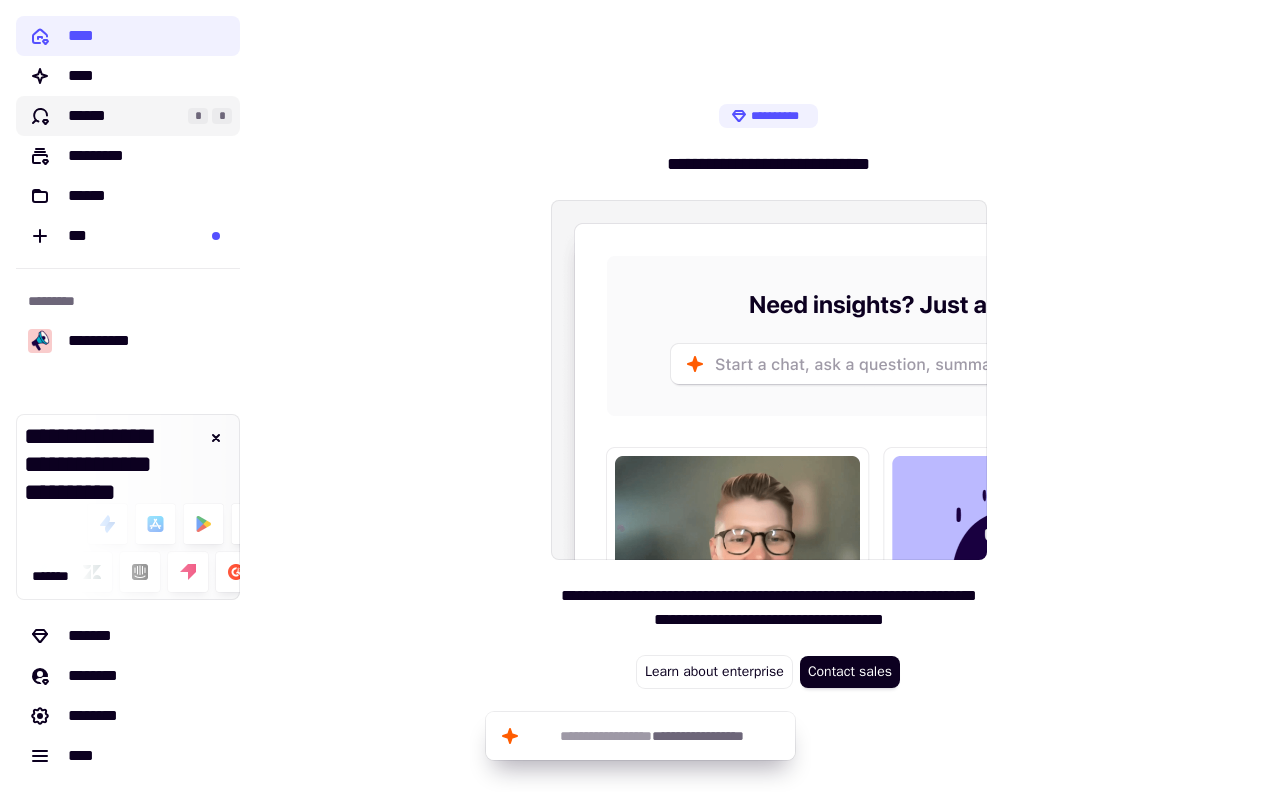 click on "******" 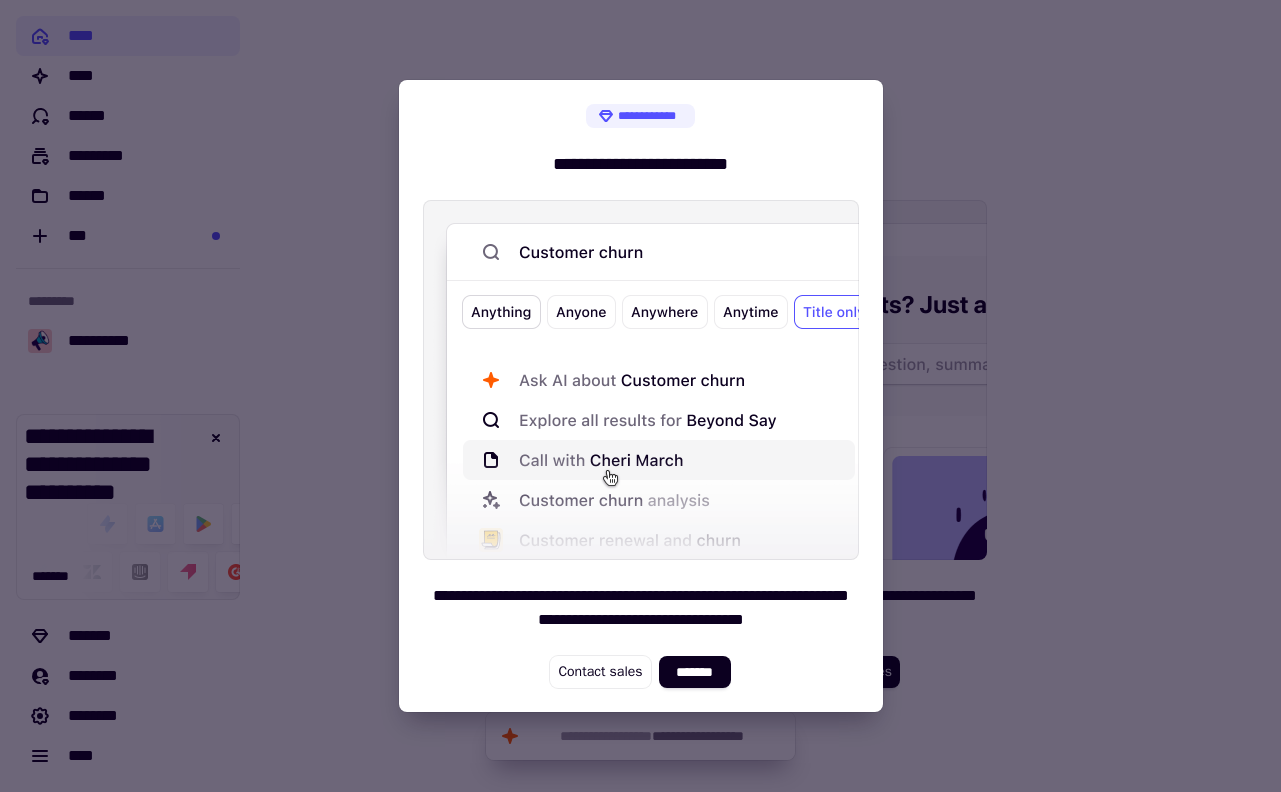 click at bounding box center (640, 396) 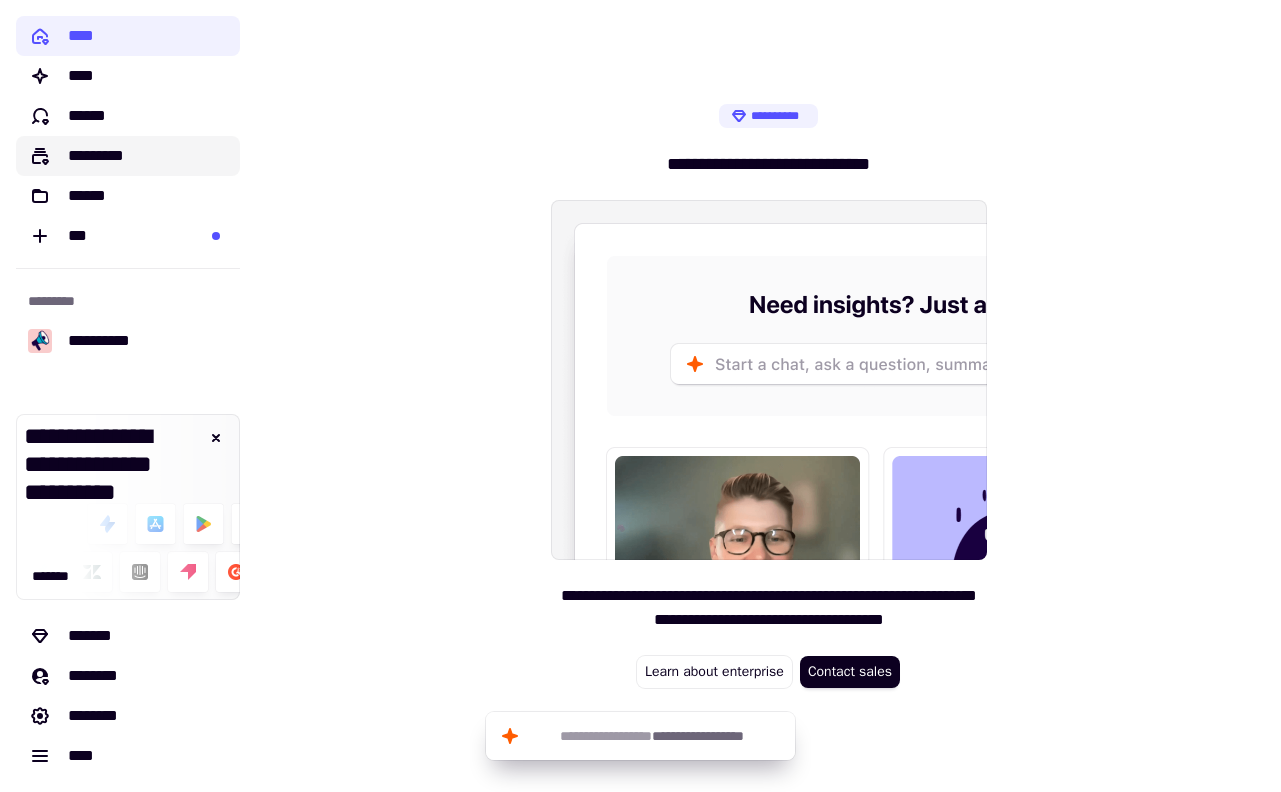 click on "*********" 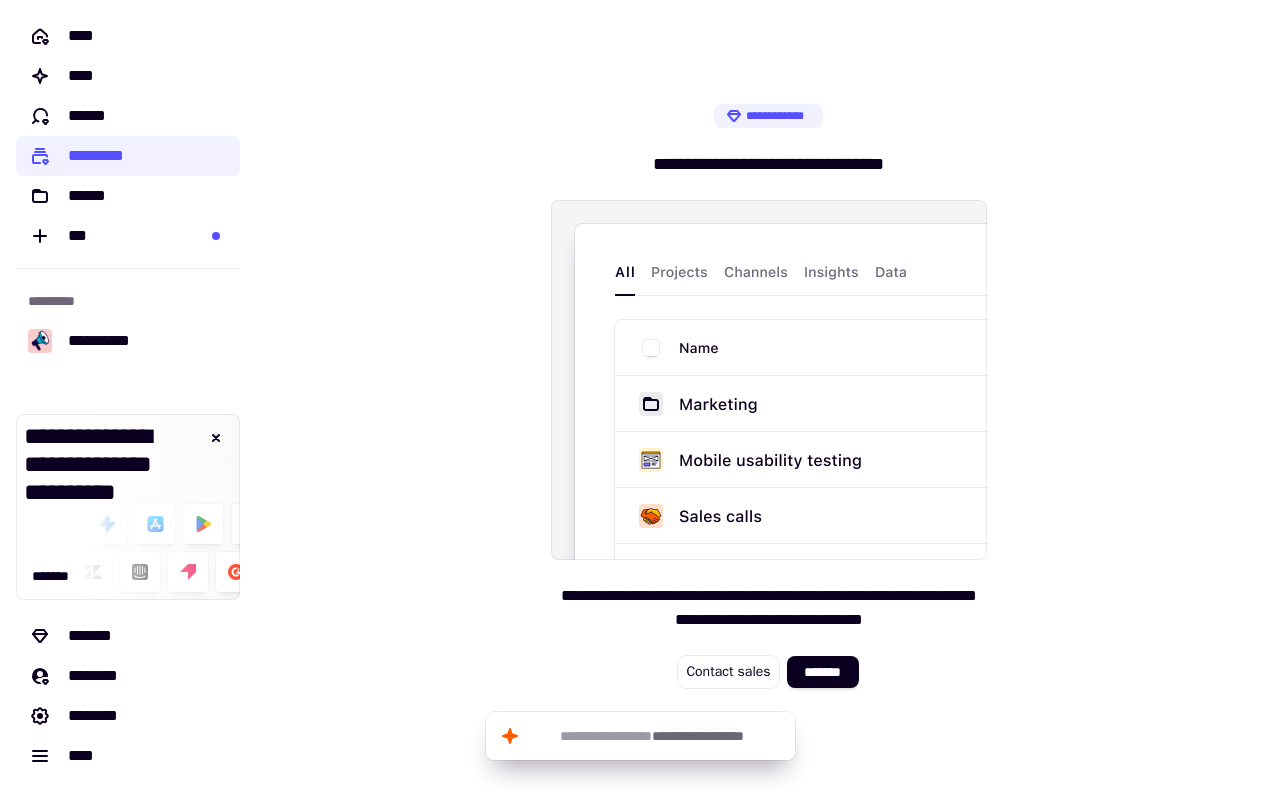 click on "**********" at bounding box center (768, 396) 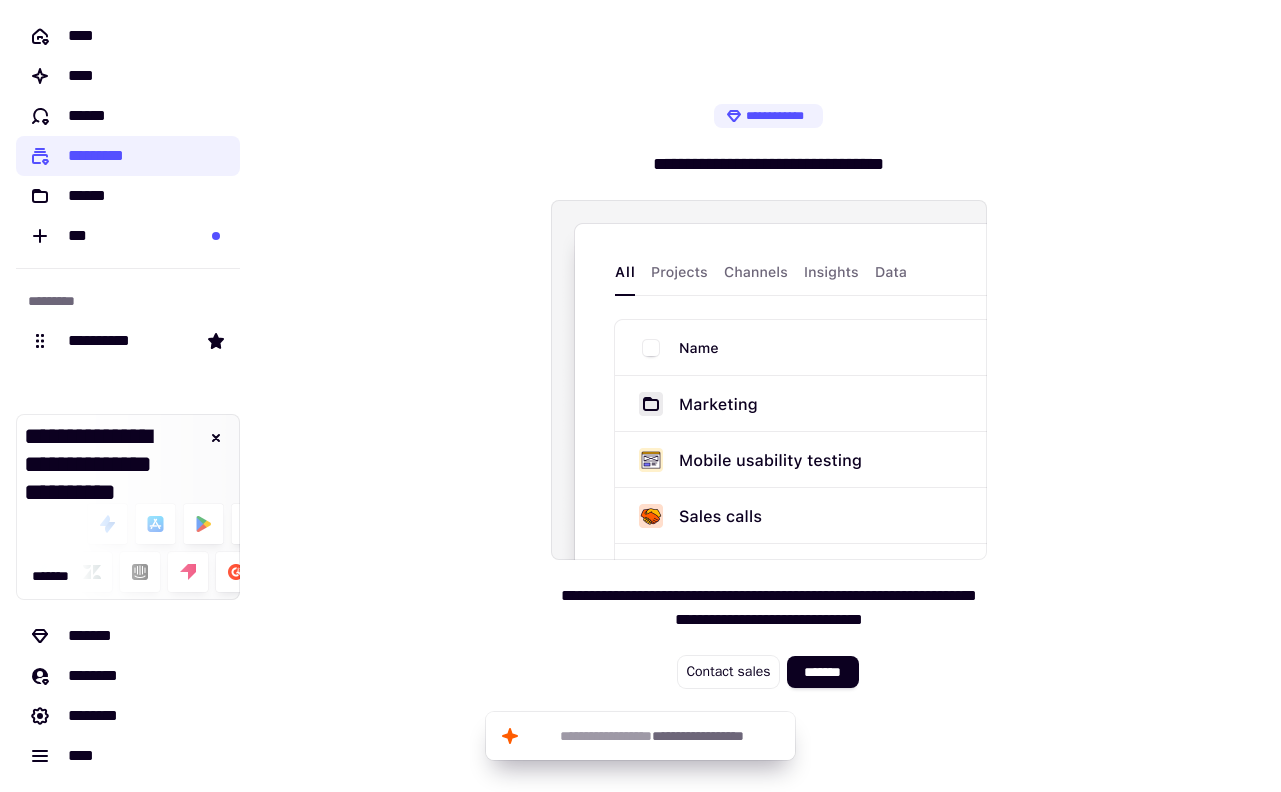 click on "**********" 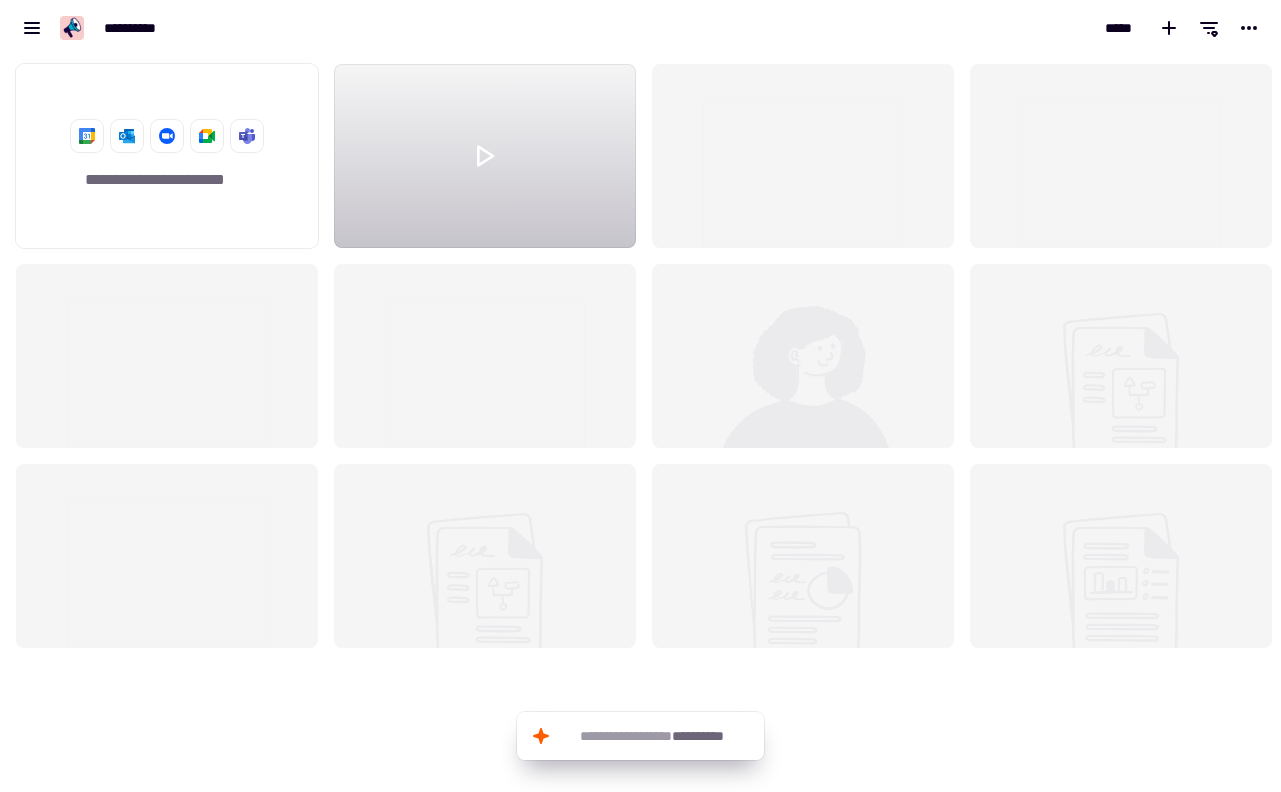 scroll, scrollTop: 16, scrollLeft: 16, axis: both 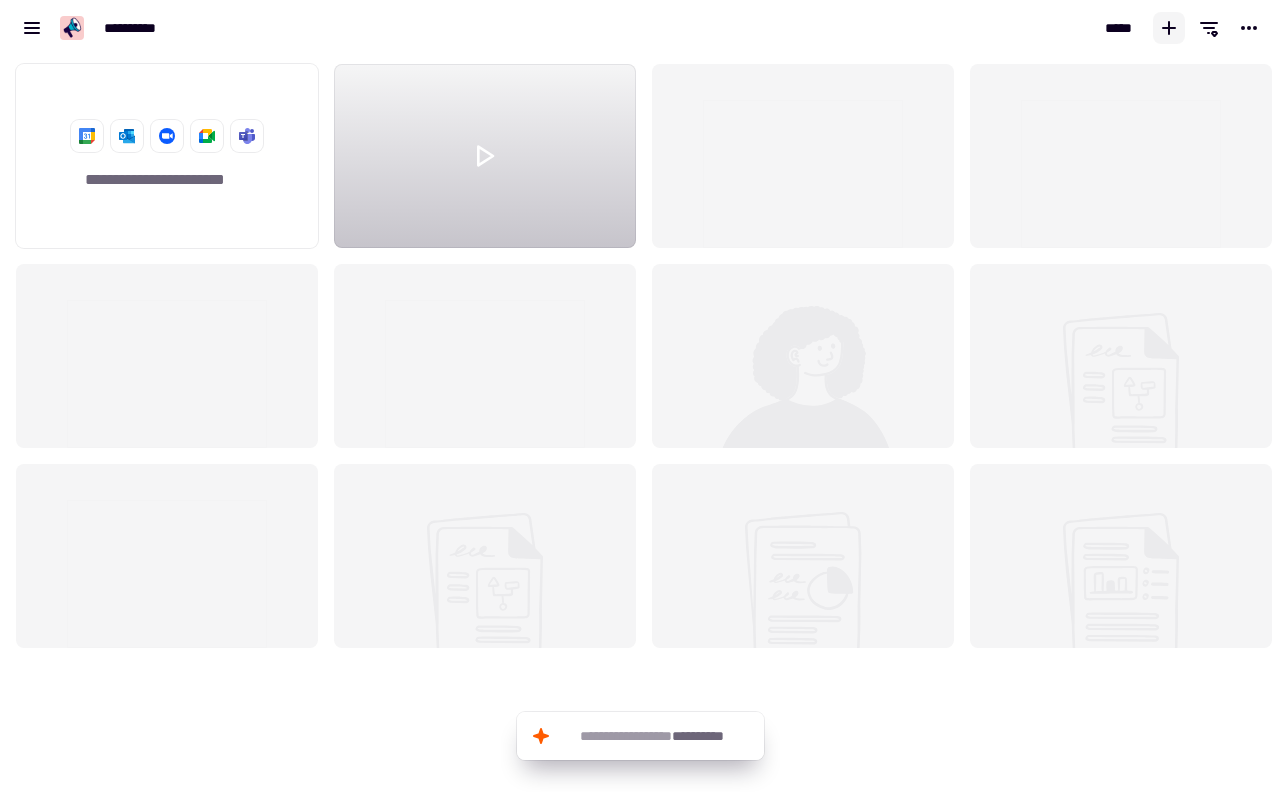 click 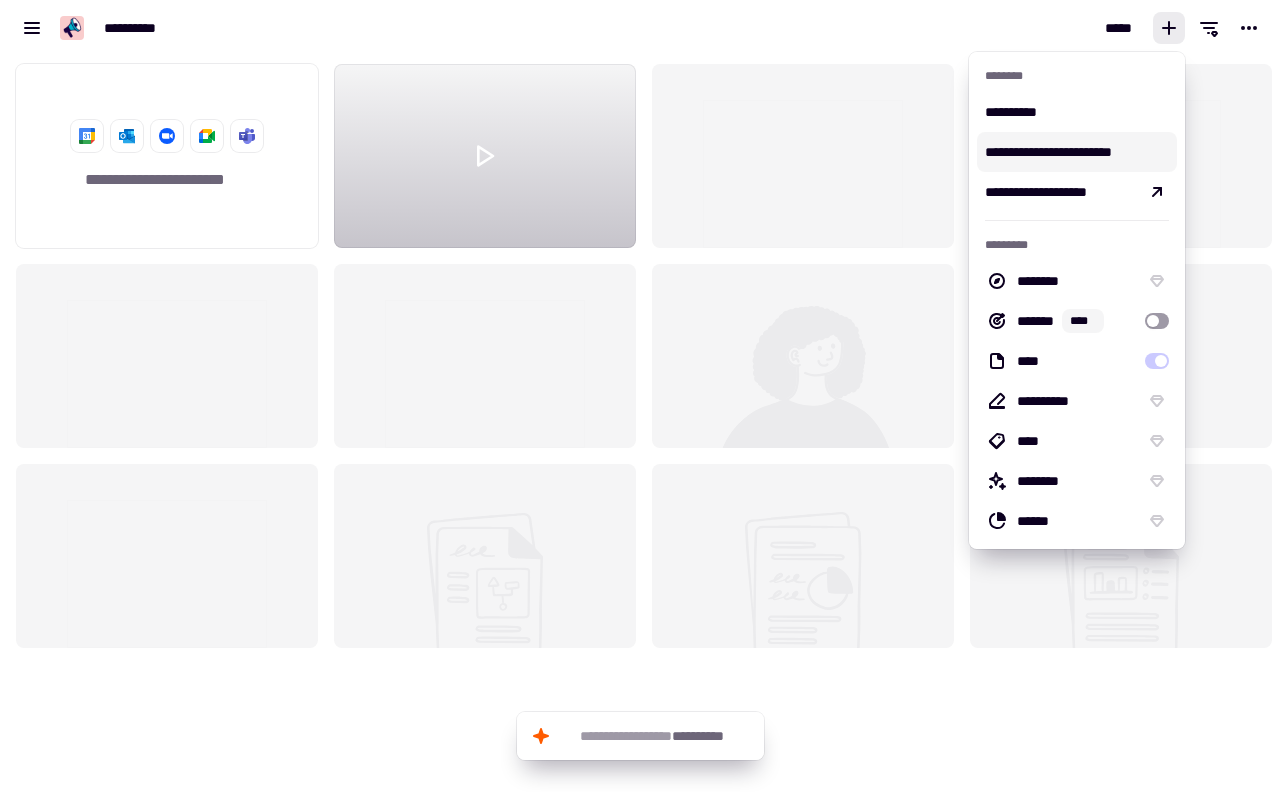 click 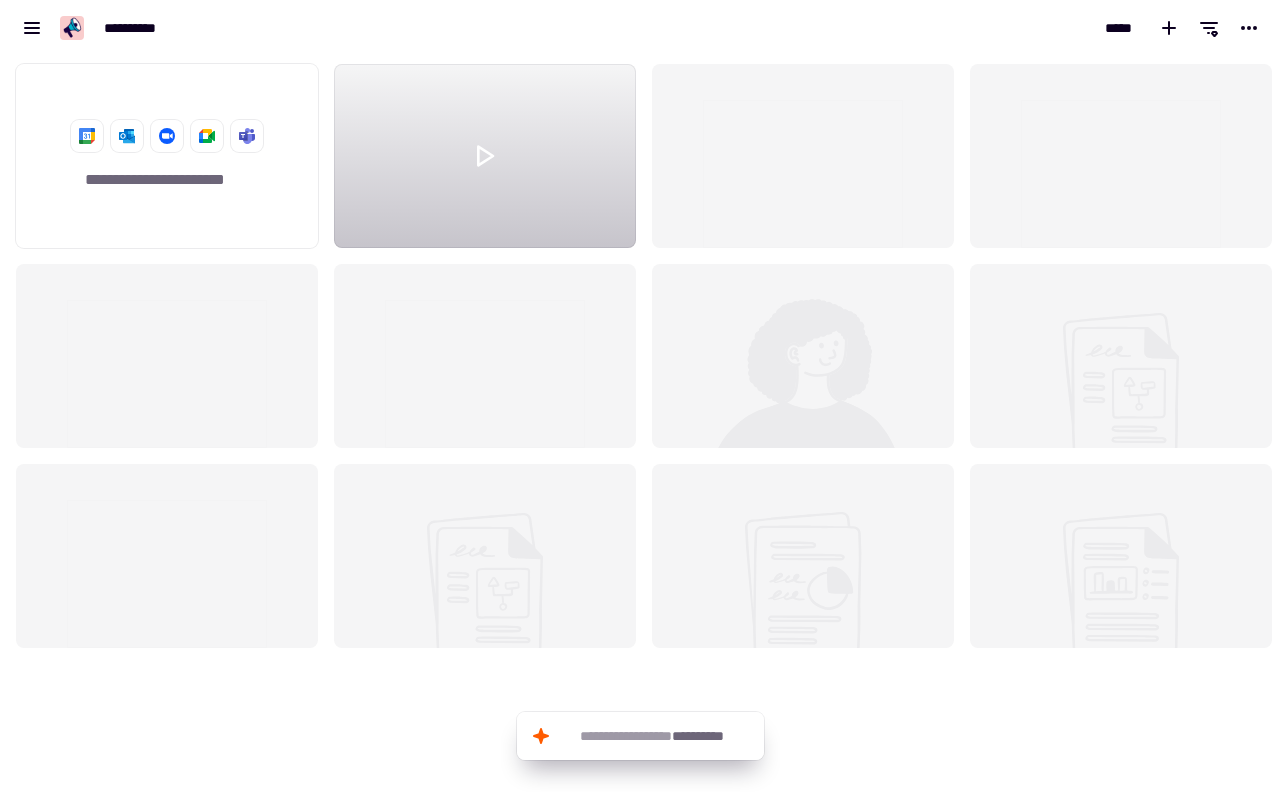 click 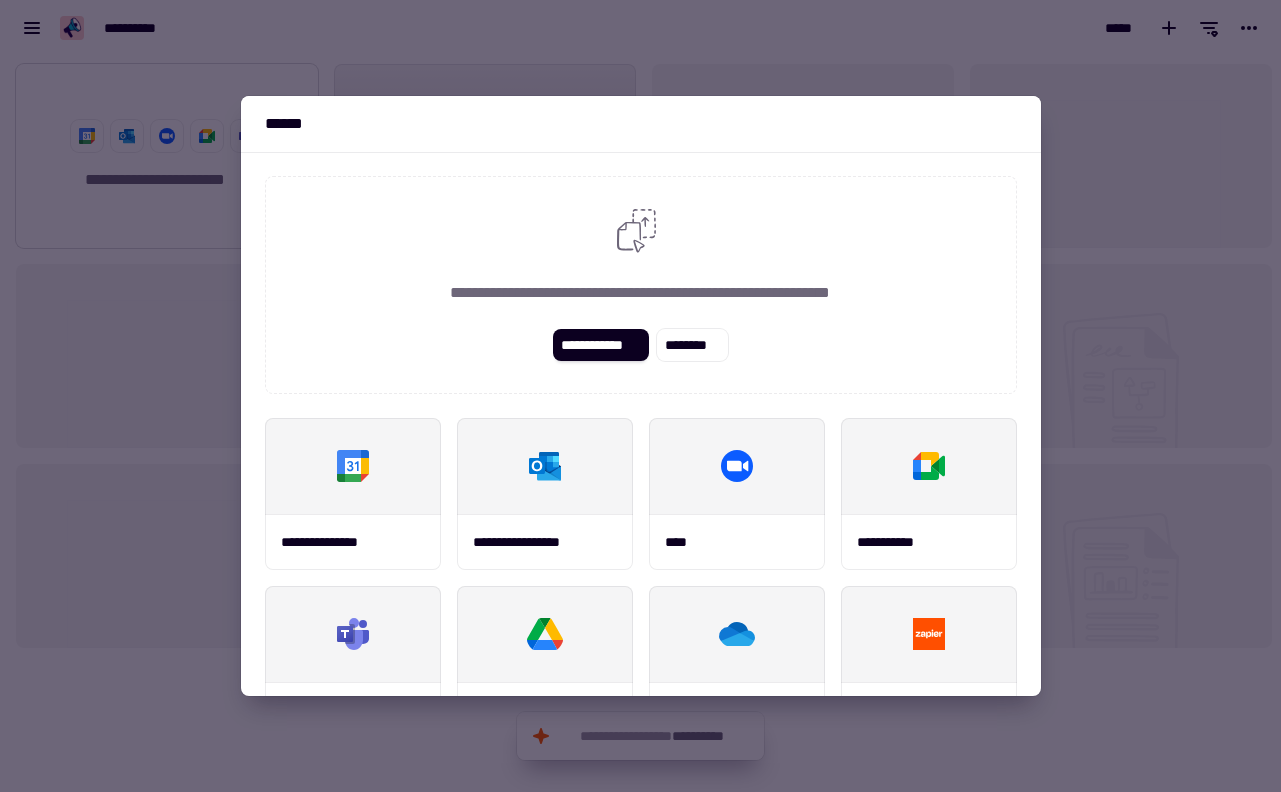 click at bounding box center [640, 396] 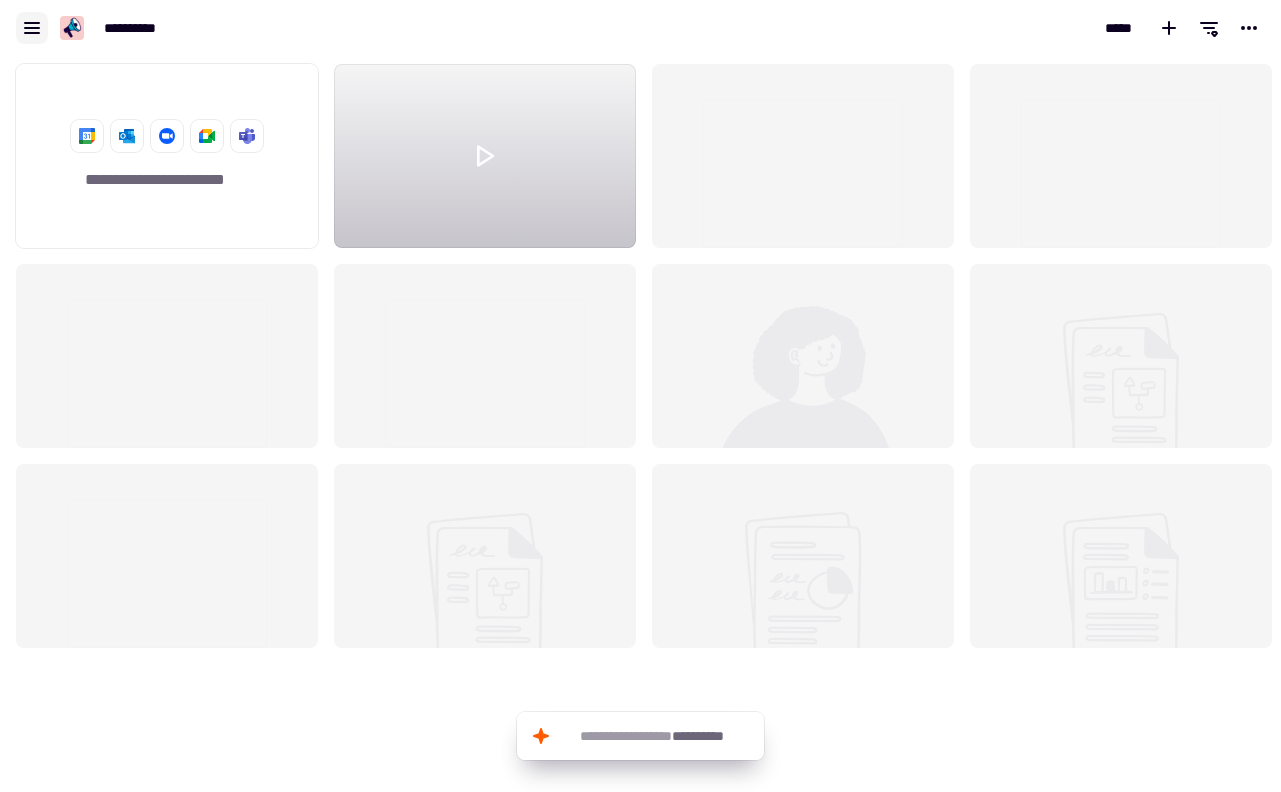 click 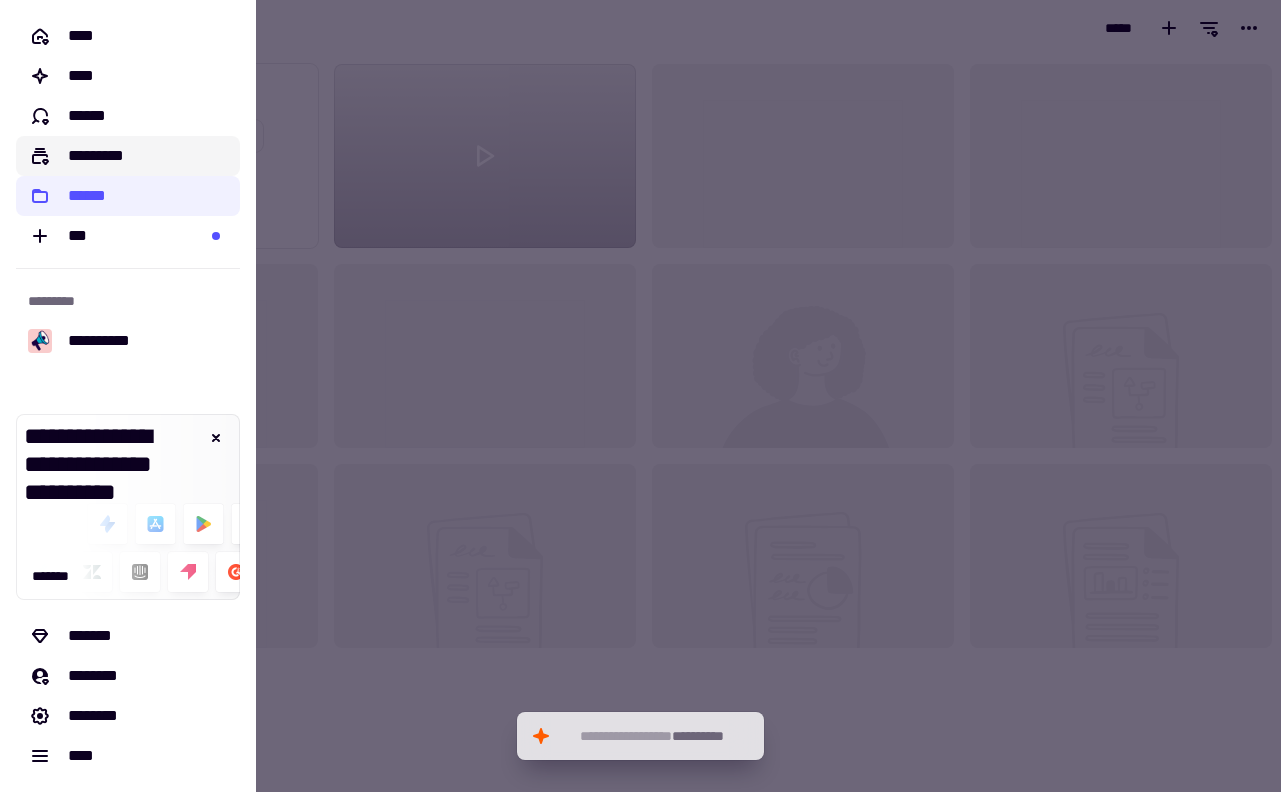 click on "*********" 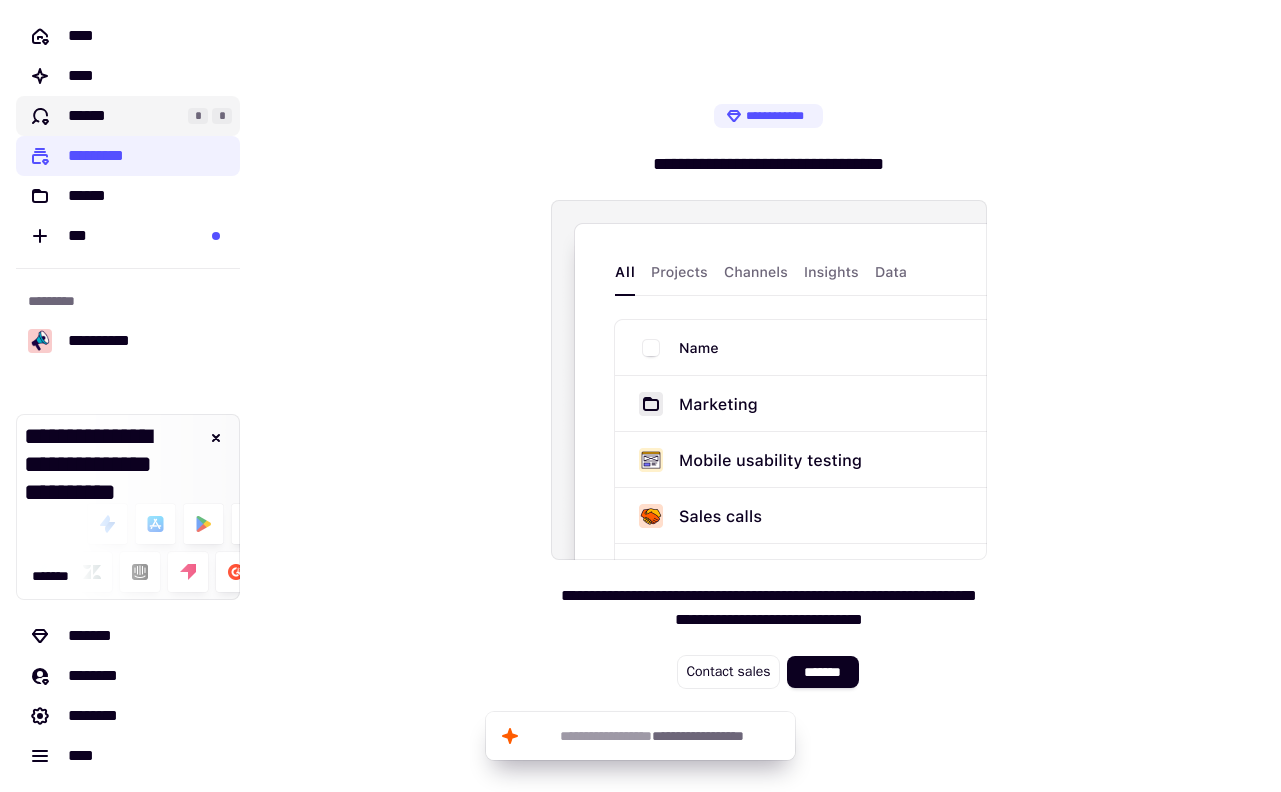 click on "******" 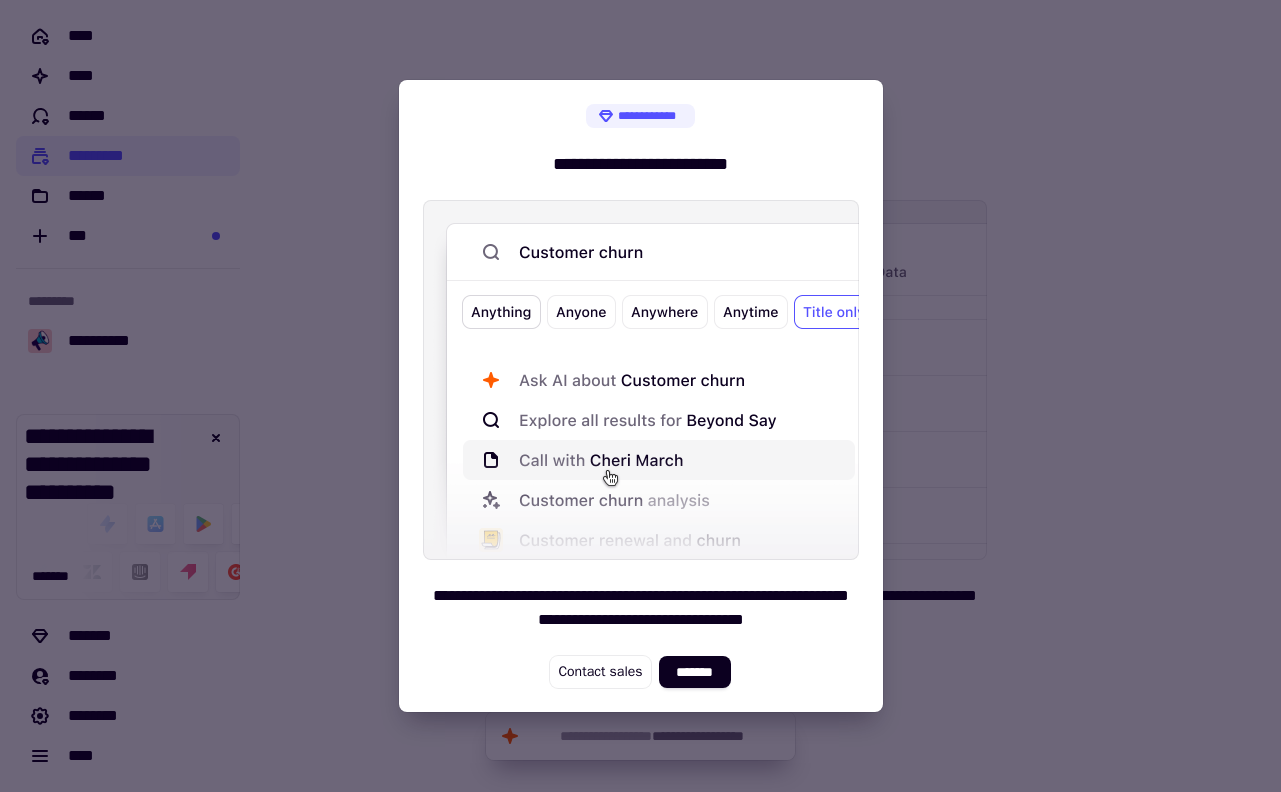 click at bounding box center [640, 396] 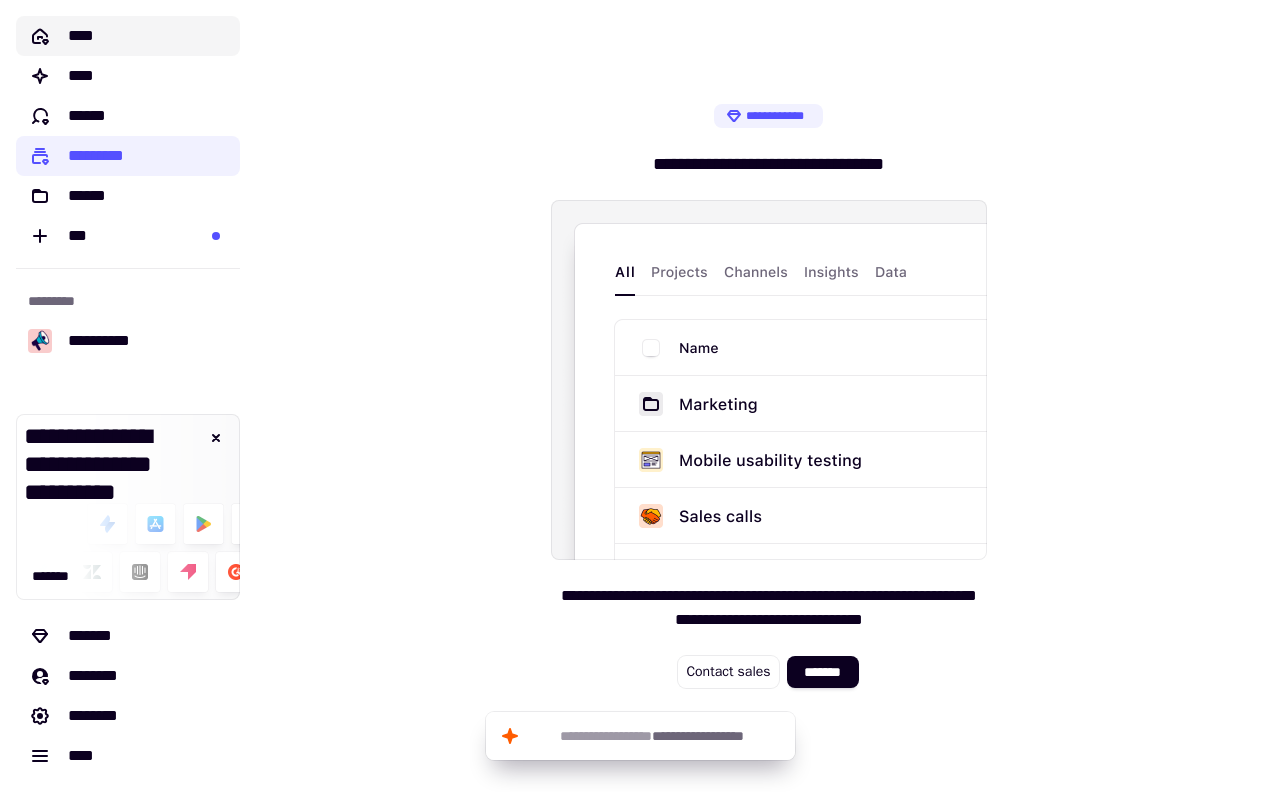 click on "****" 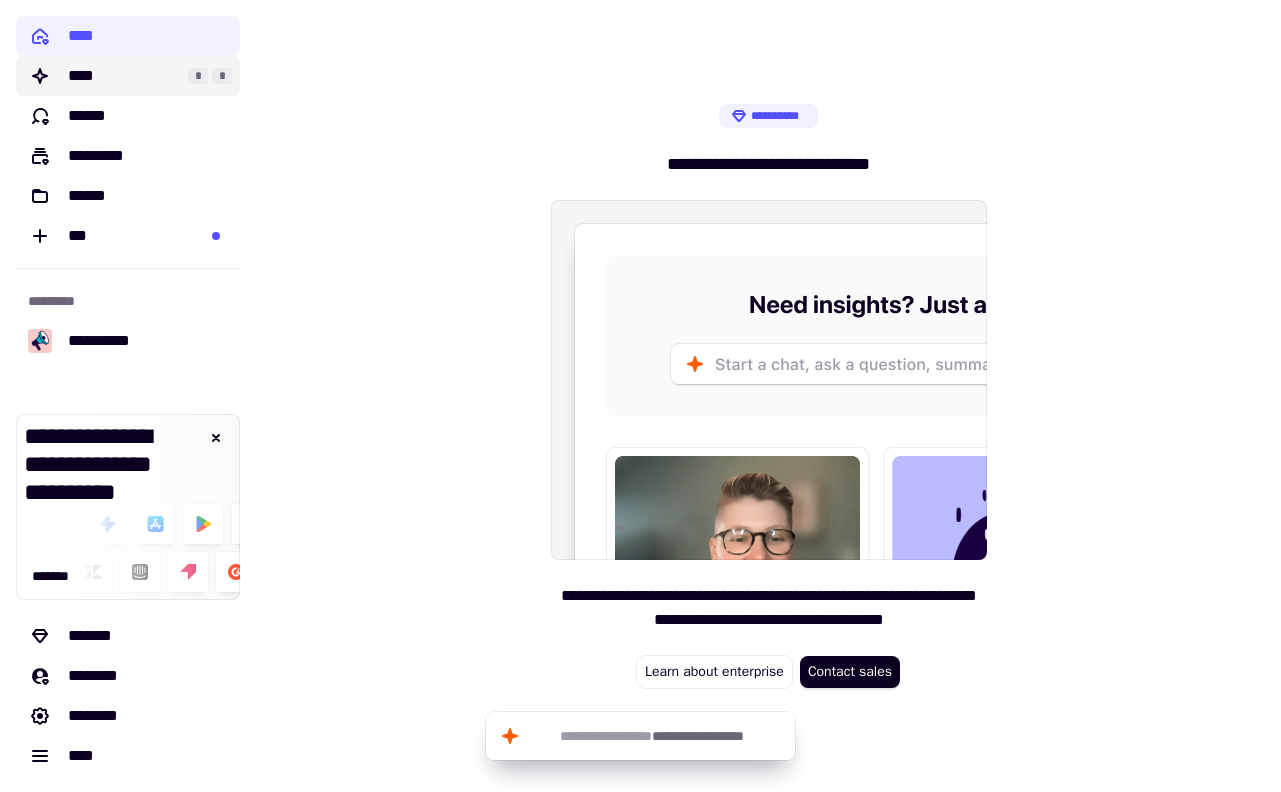 click on "****" 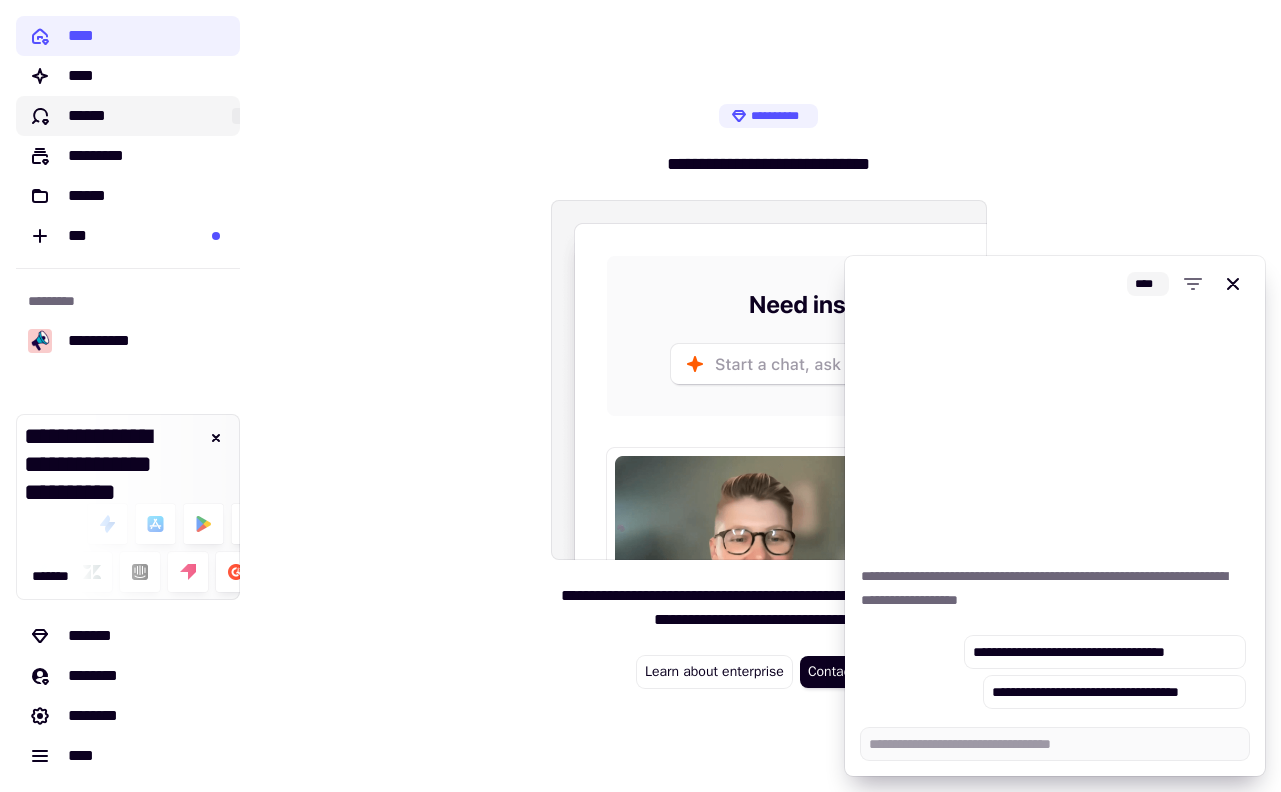 click on "******" 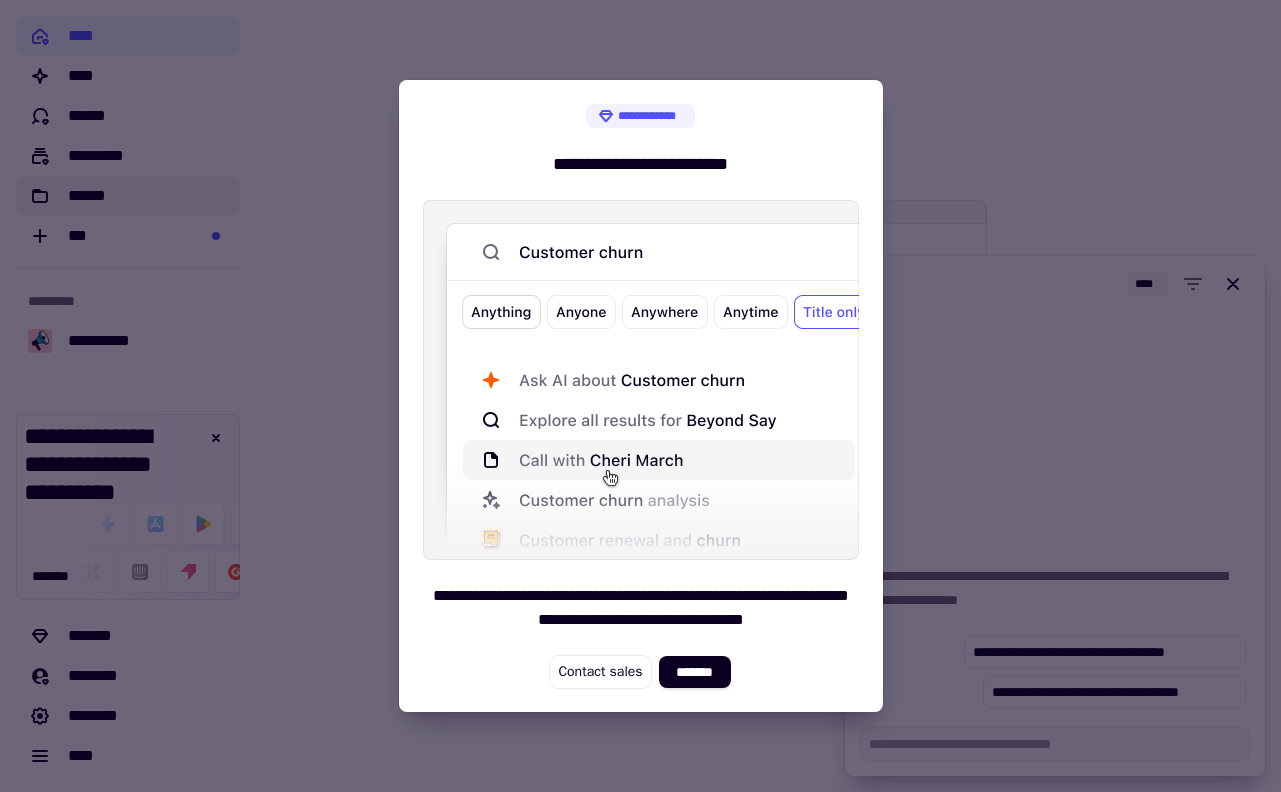 drag, startPoint x: 180, startPoint y: 181, endPoint x: 154, endPoint y: 185, distance: 26.305893 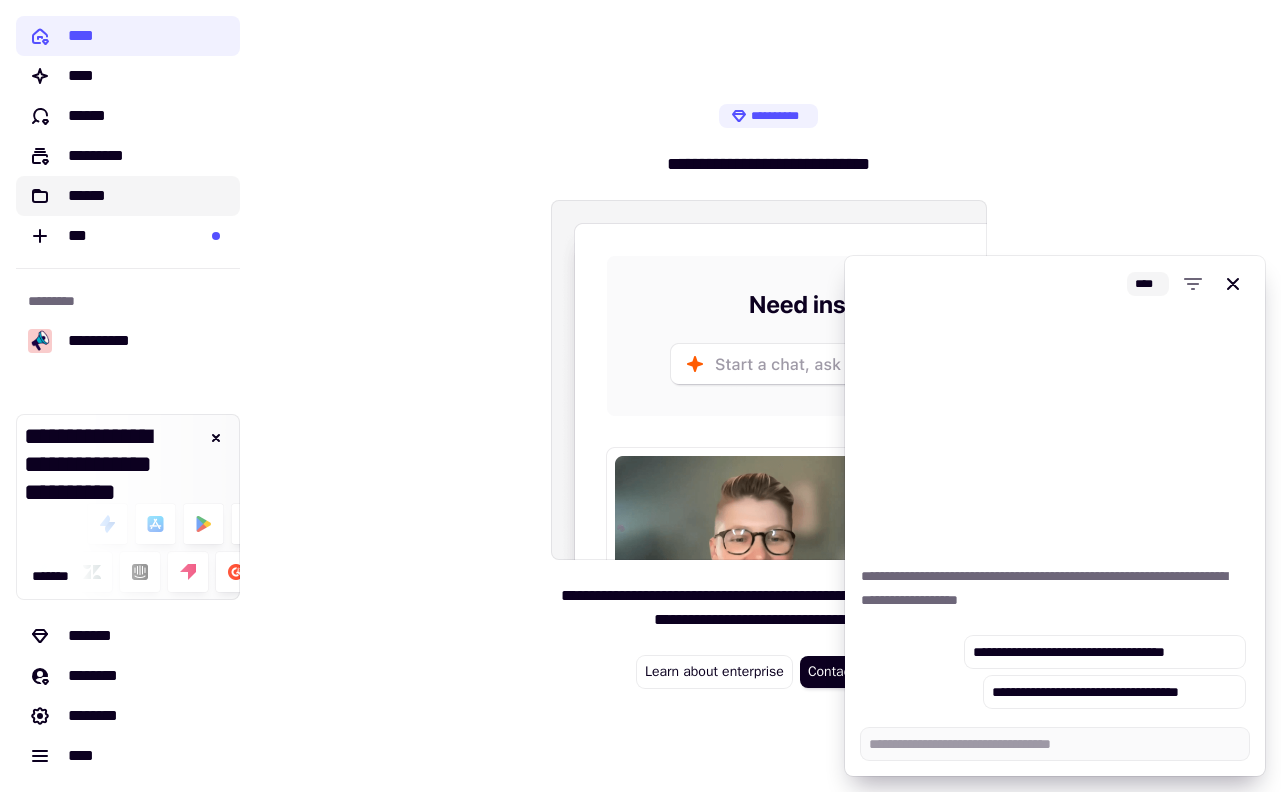 click on "******" 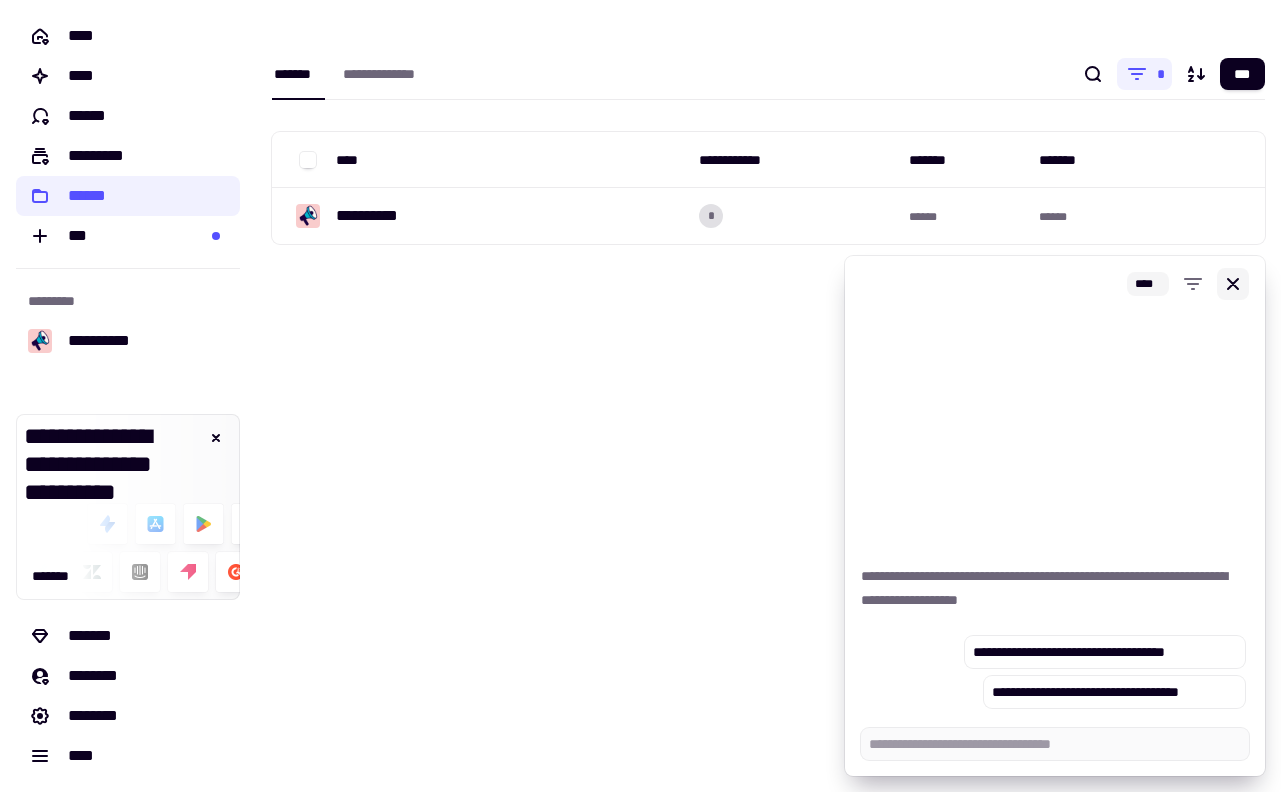 click 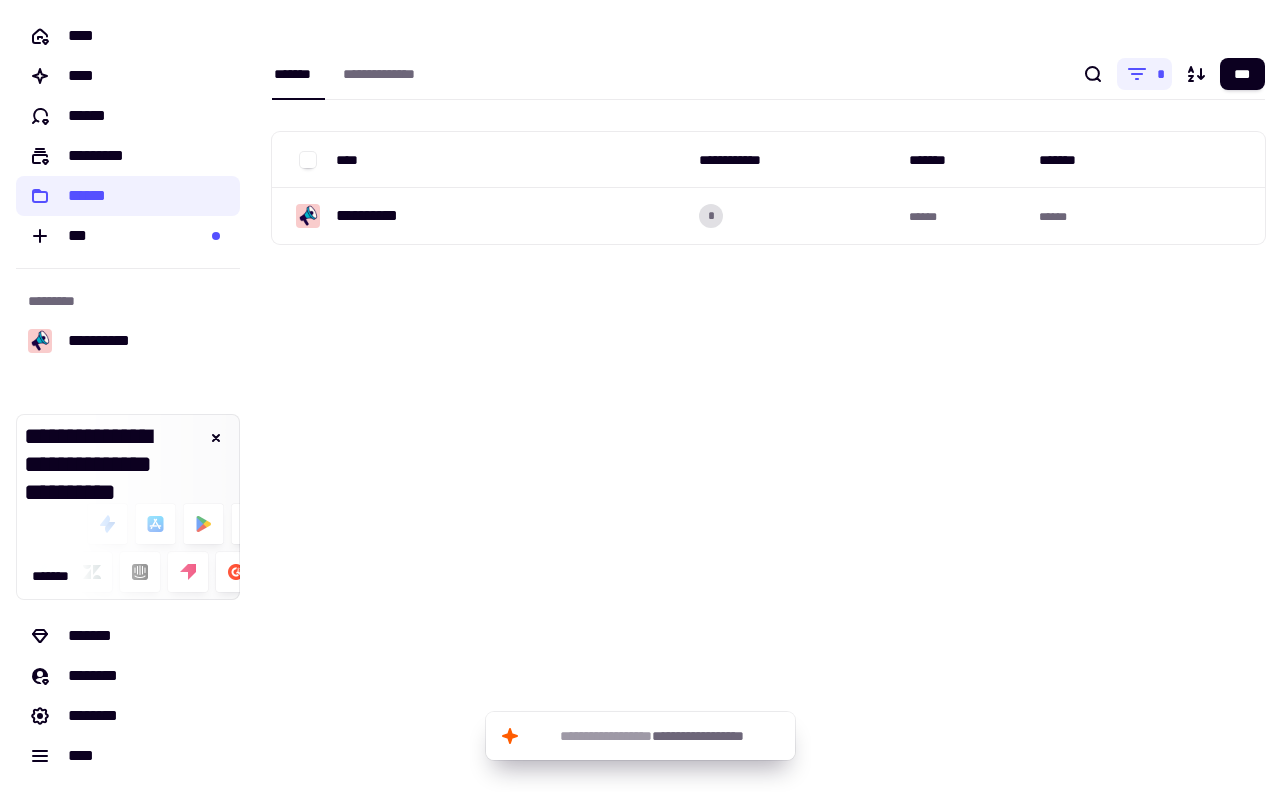 click on "**********" at bounding box center (768, 170) 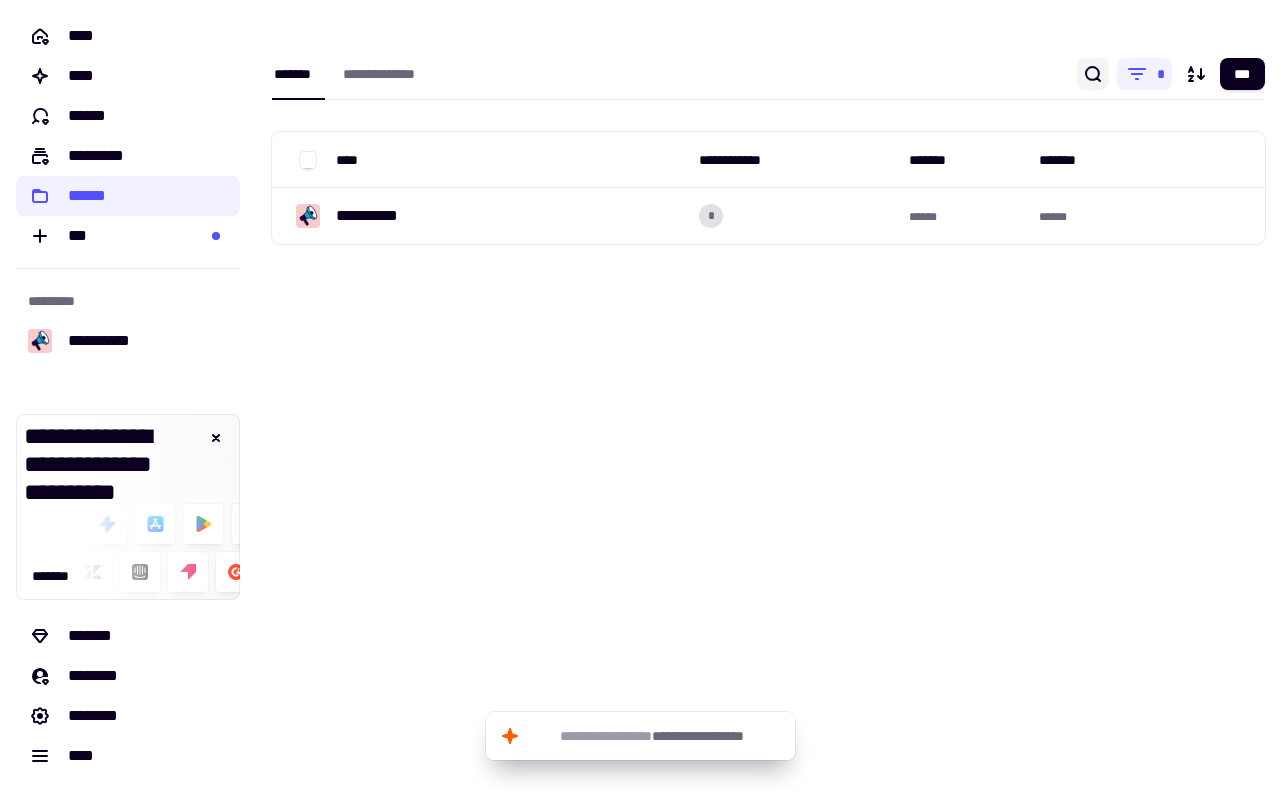 click 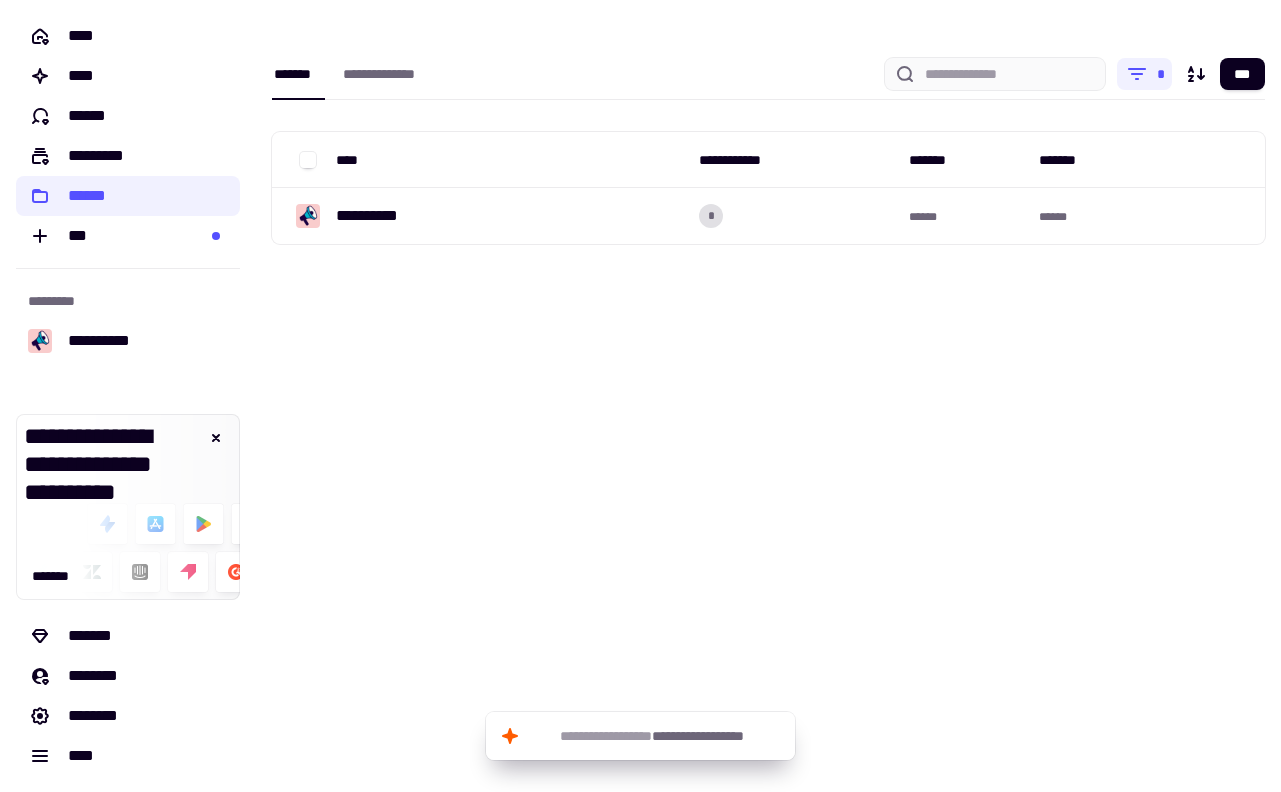 click on "**********" at bounding box center (768, 74) 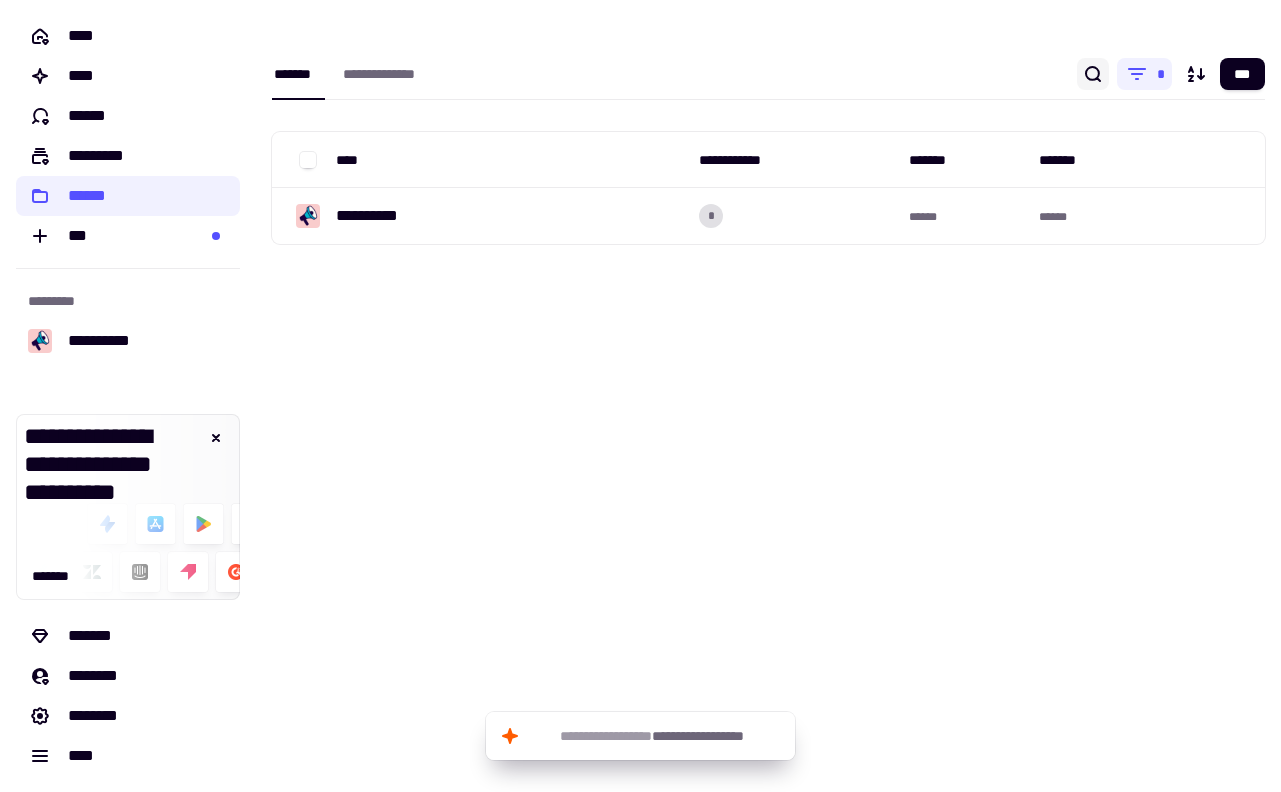 click 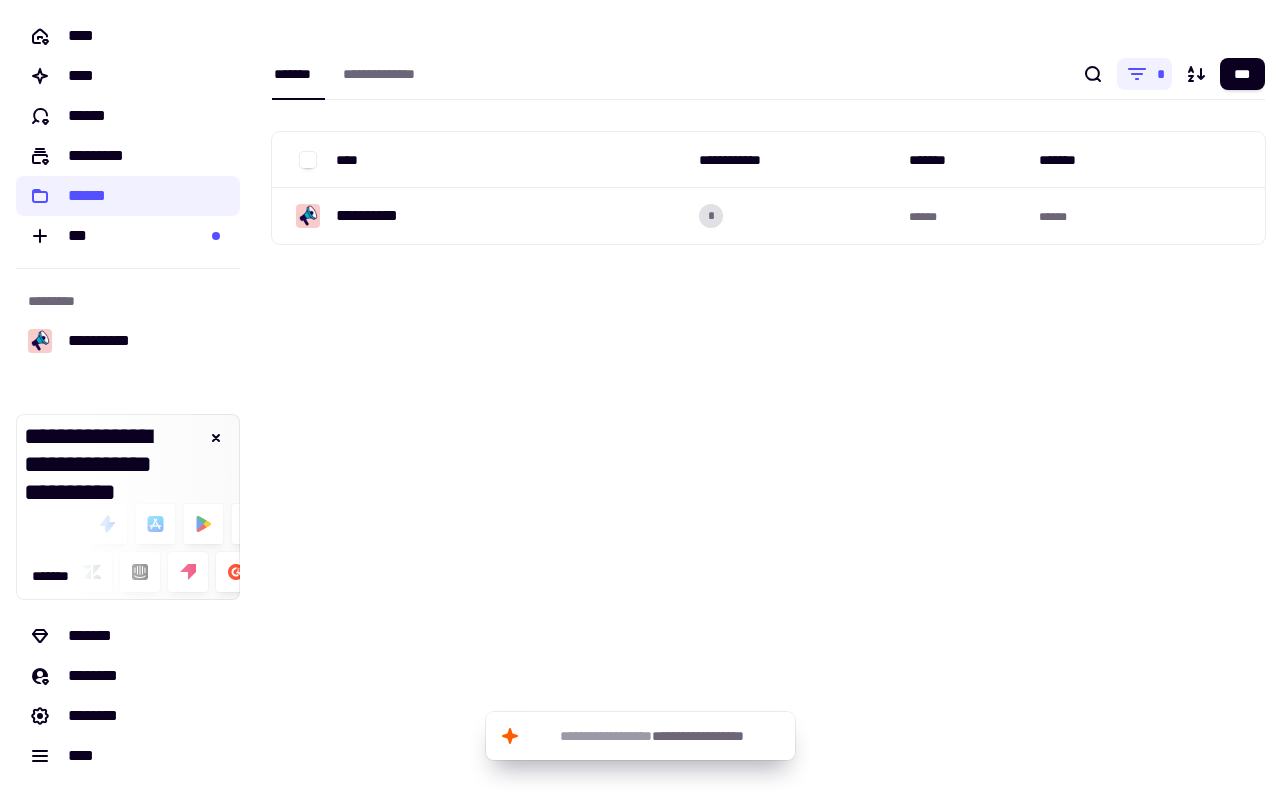 click on "**********" at bounding box center [768, 74] 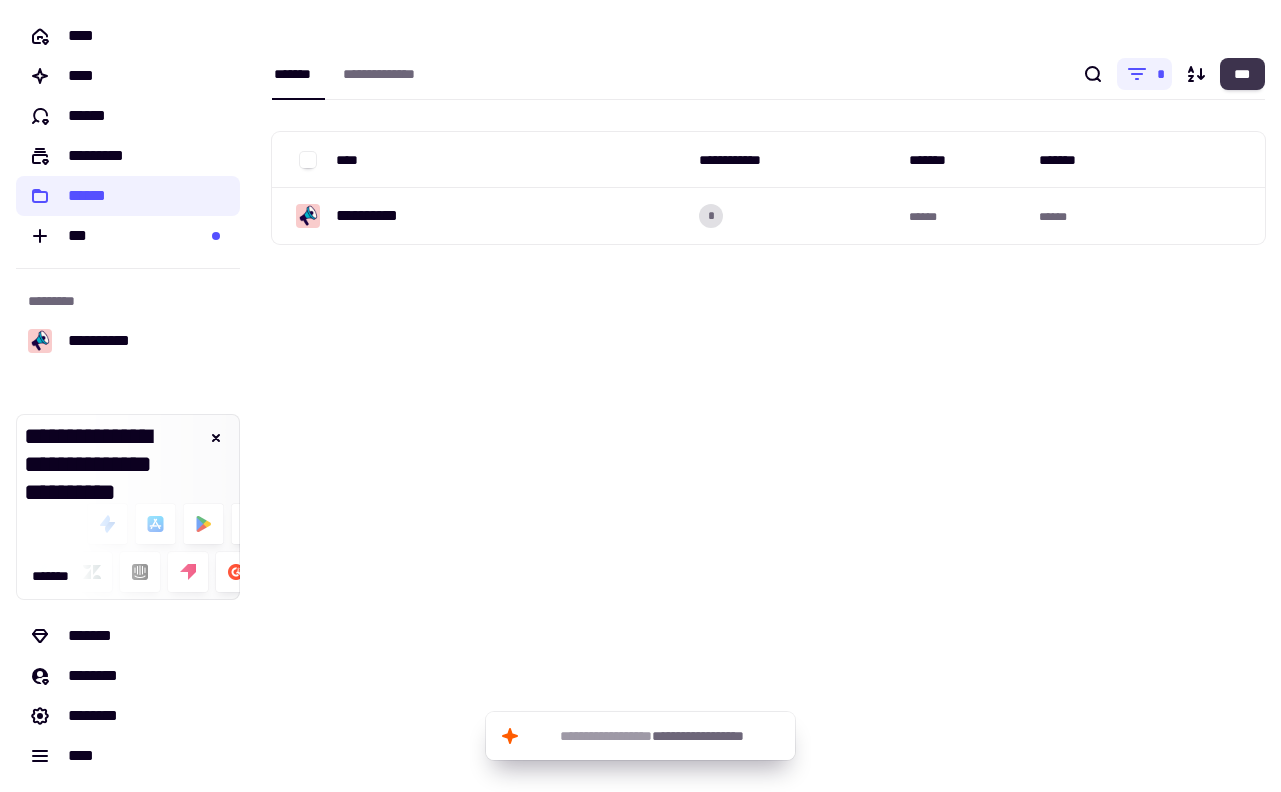 click on "***" 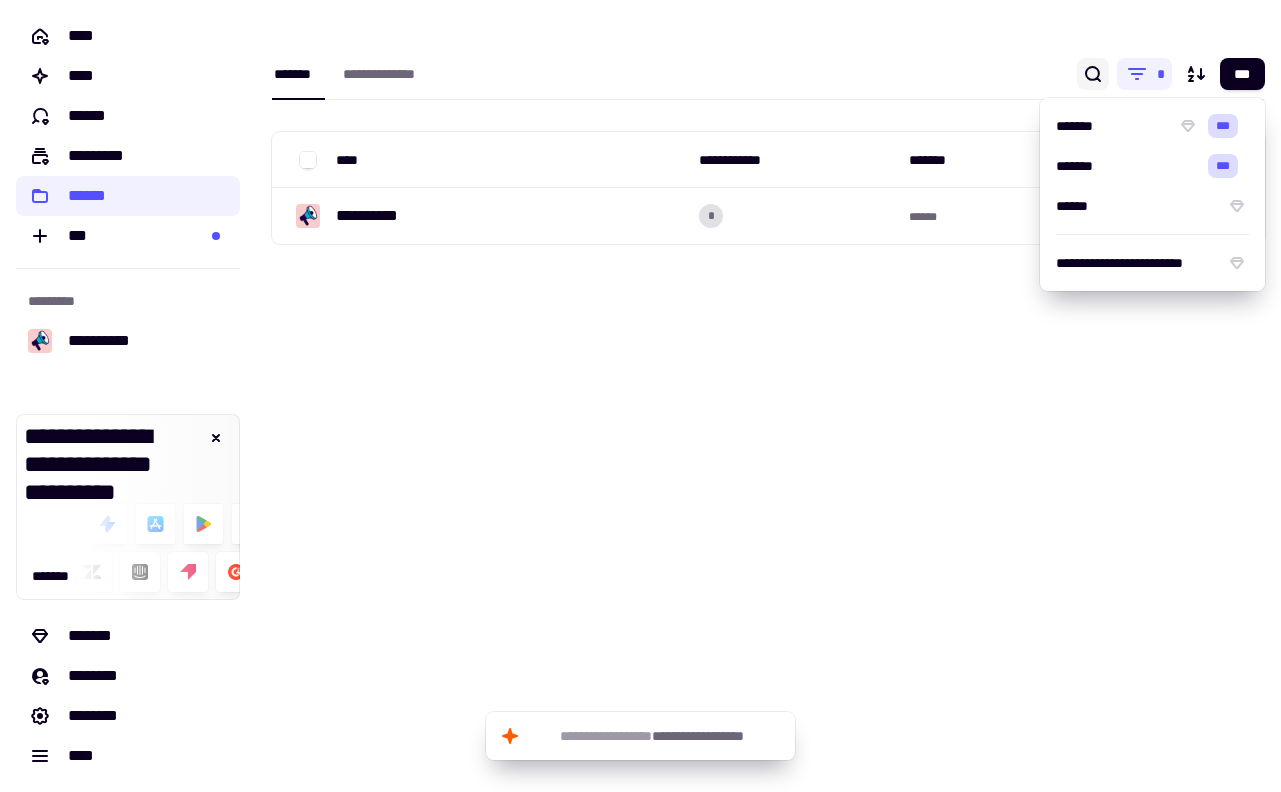 click 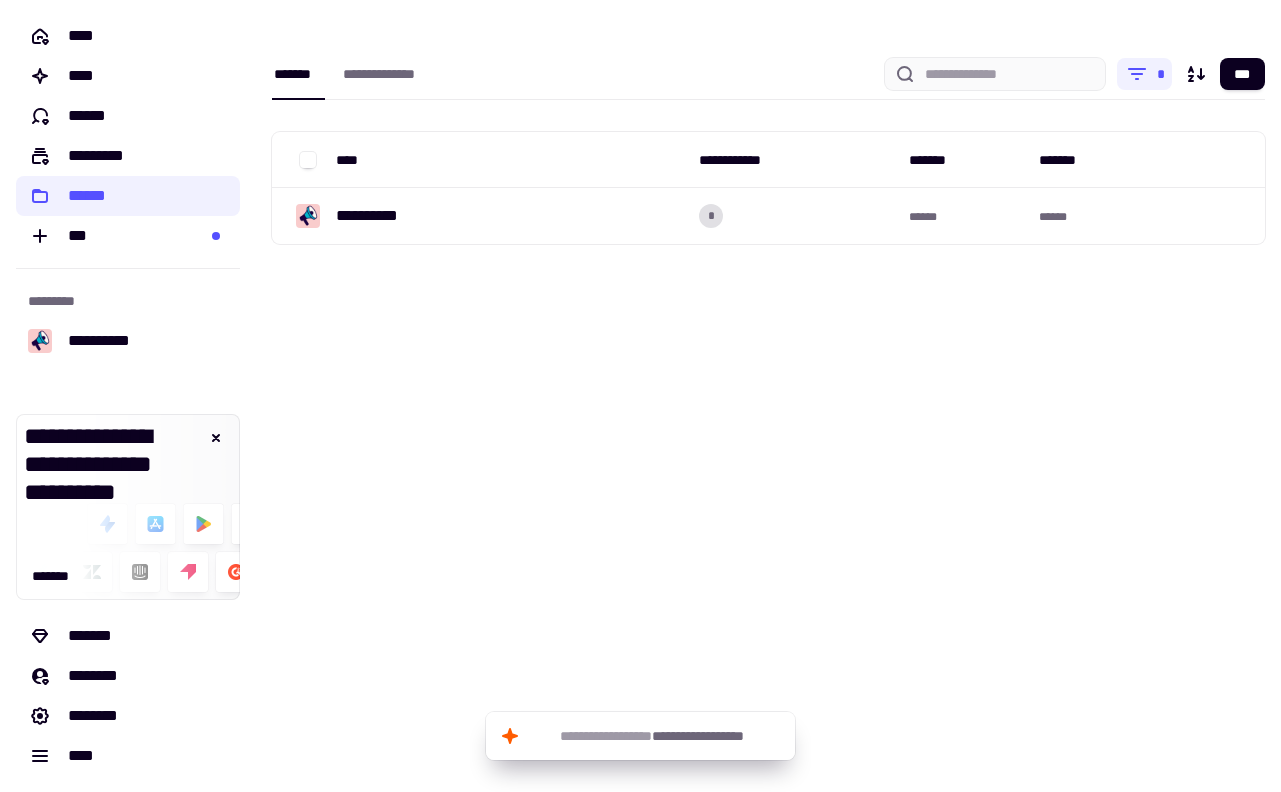 click on "**********" at bounding box center [768, 74] 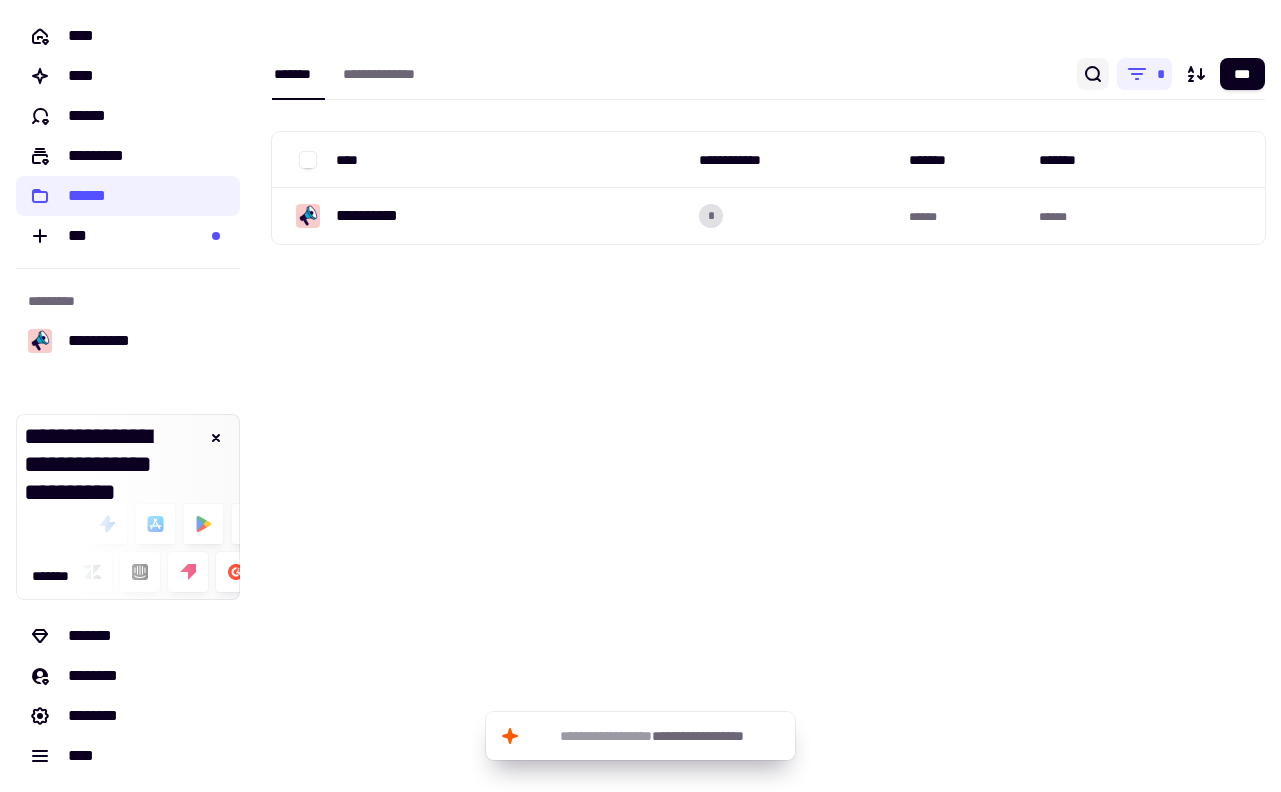 click 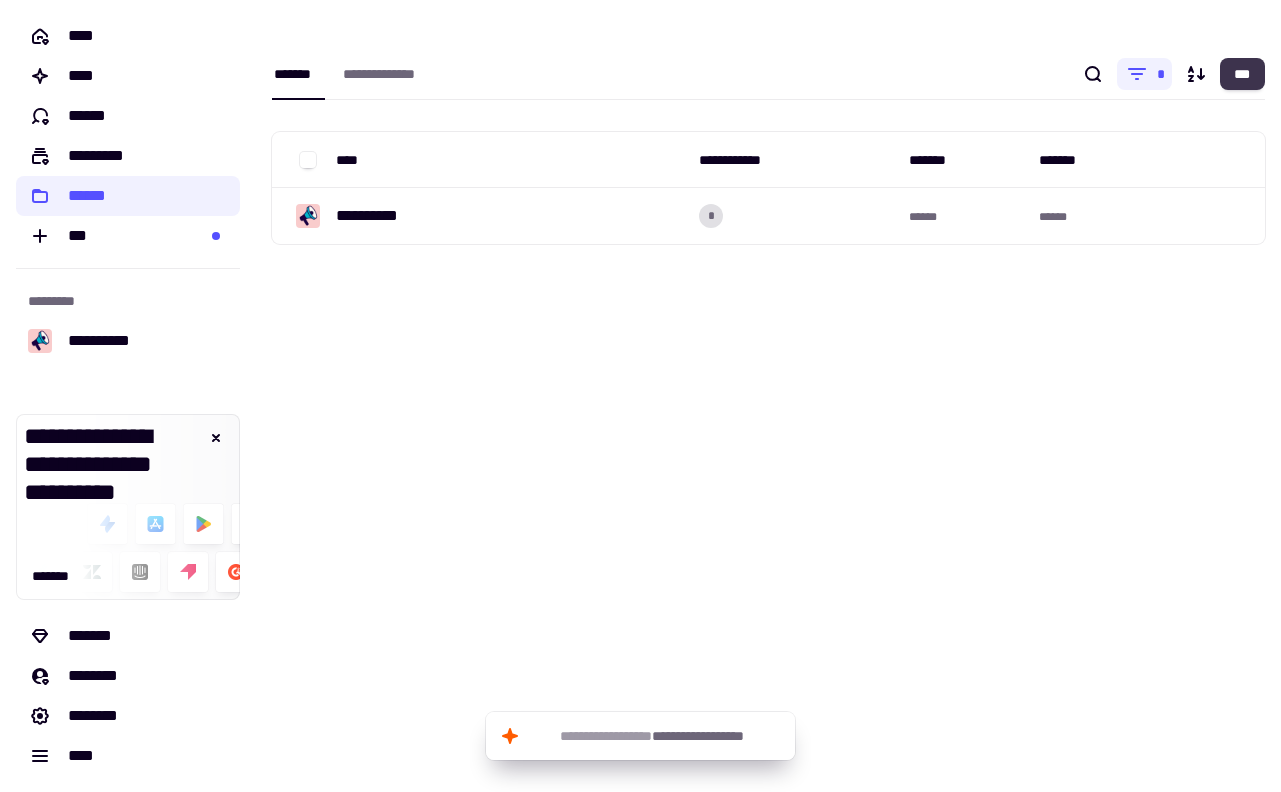 click on "***" 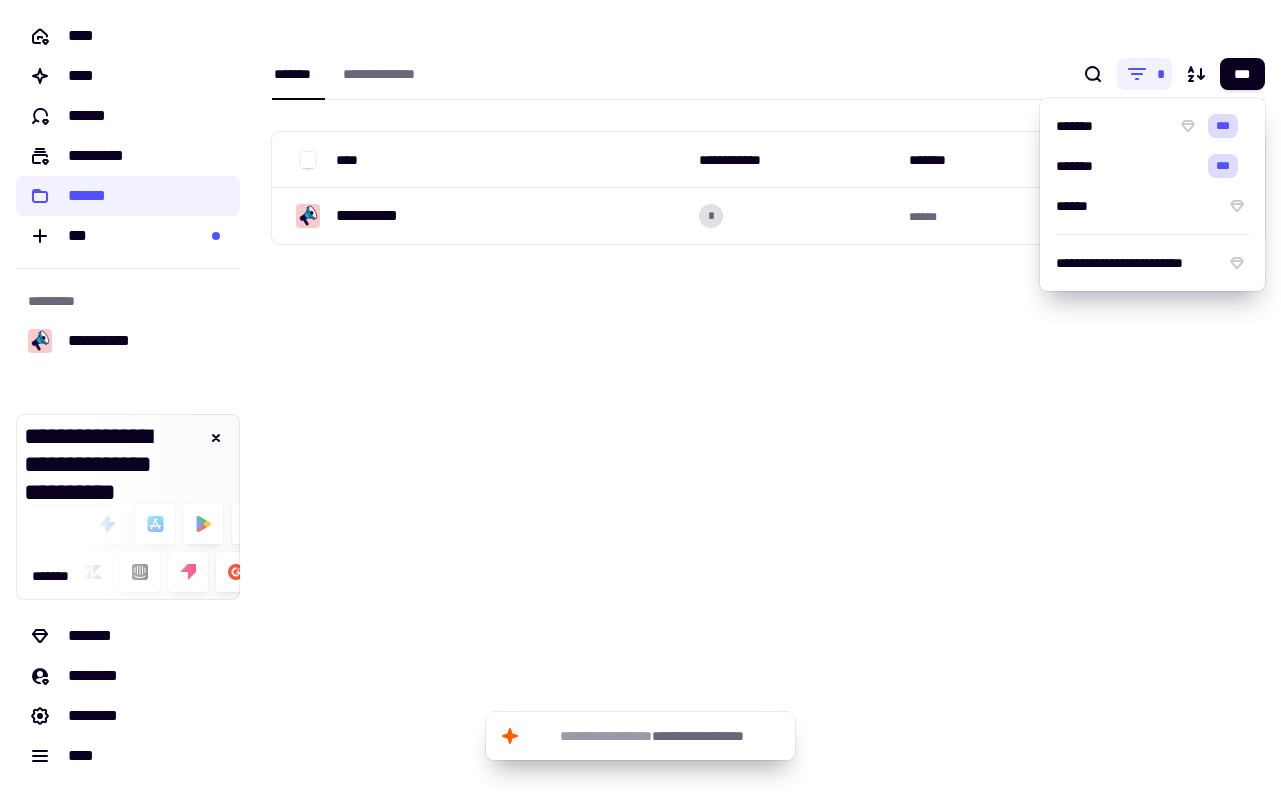 click on "**********" at bounding box center (768, 170) 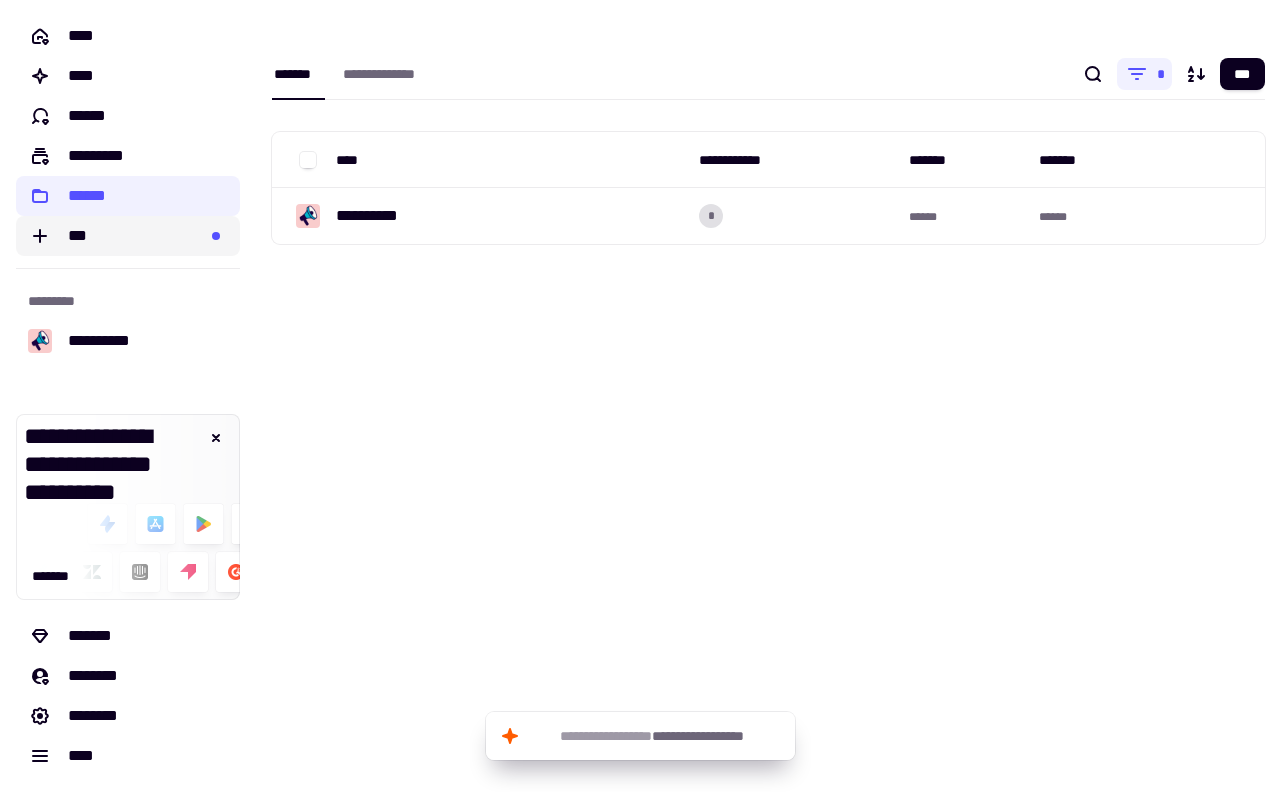 click on "***" 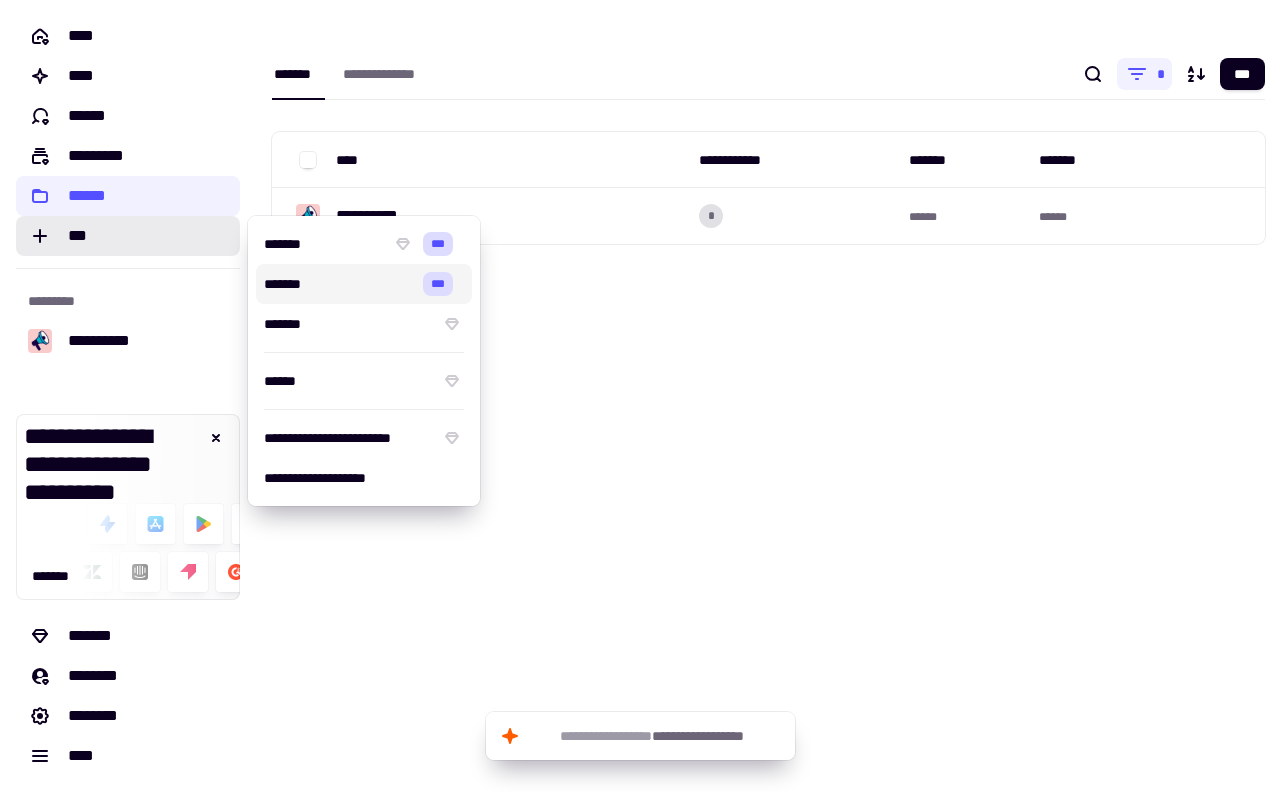 click on "**********" at bounding box center [768, 170] 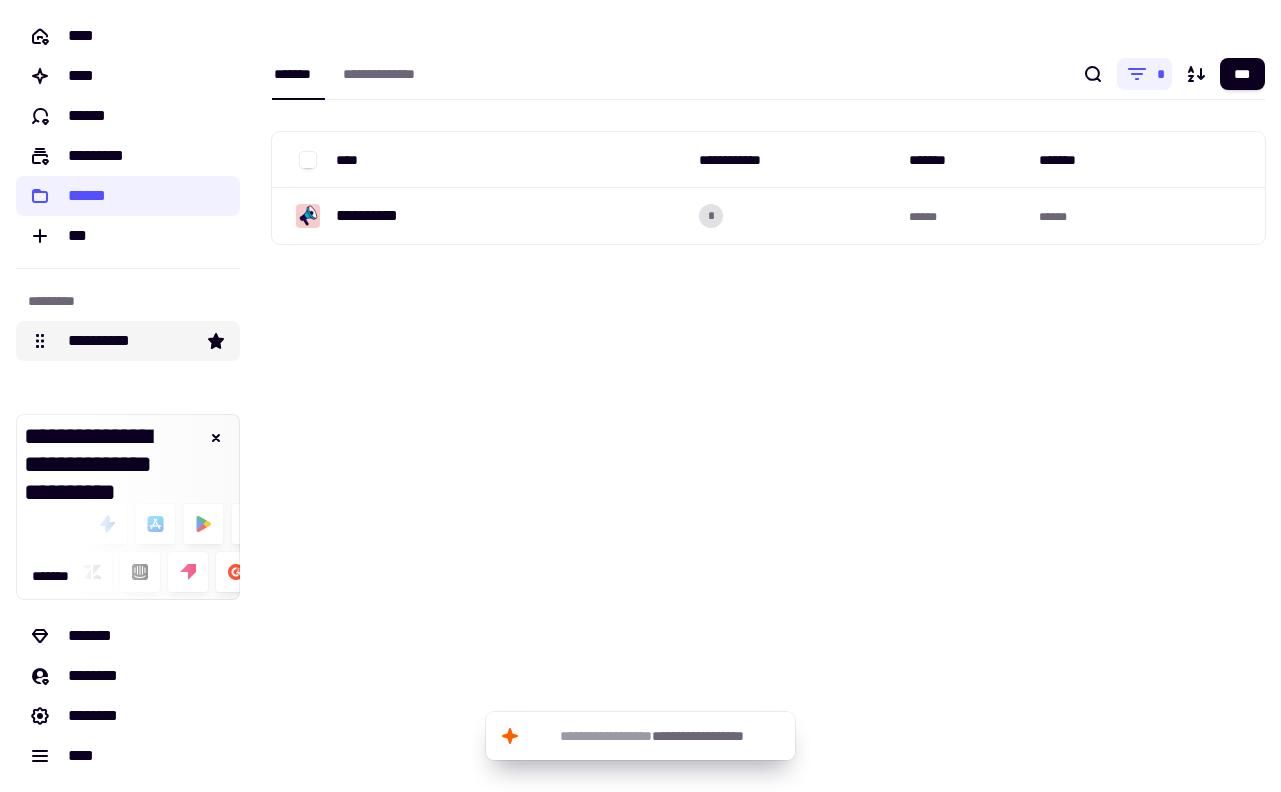 click on "**********" 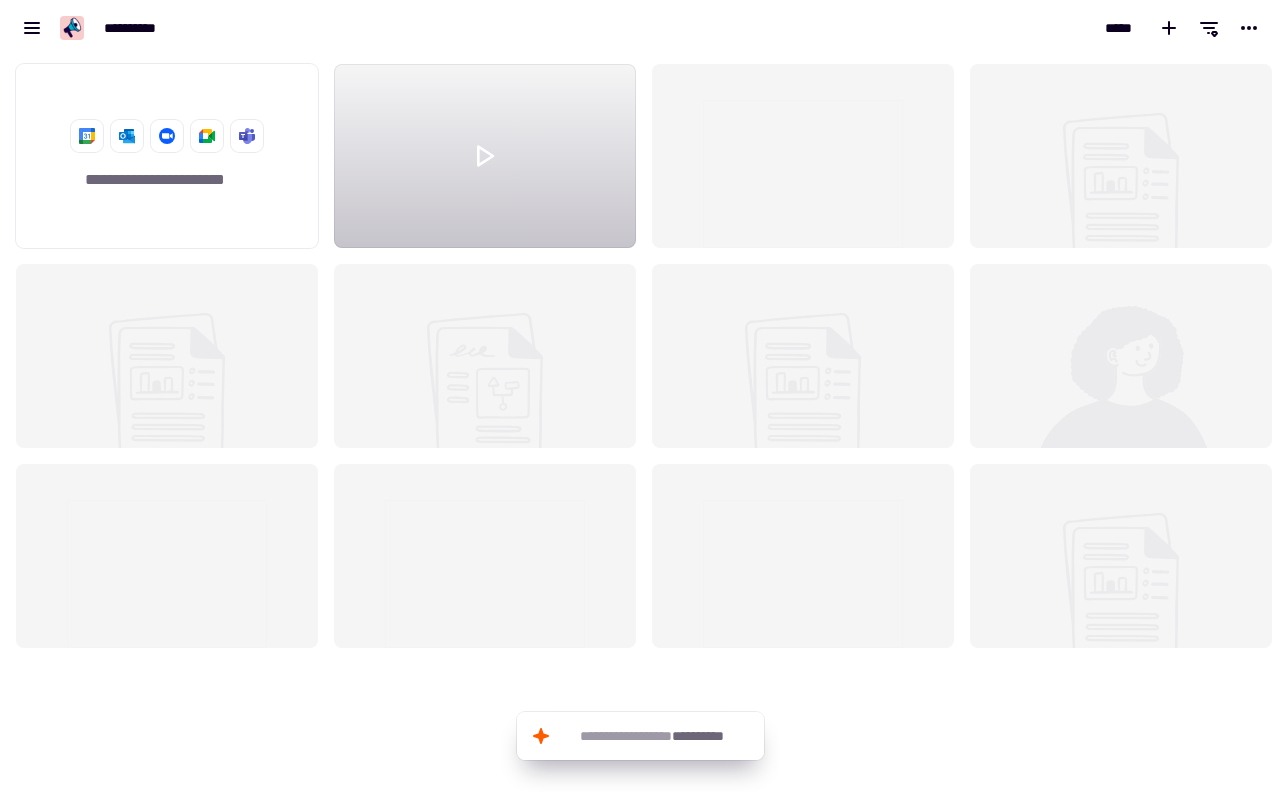 scroll, scrollTop: 16, scrollLeft: 16, axis: both 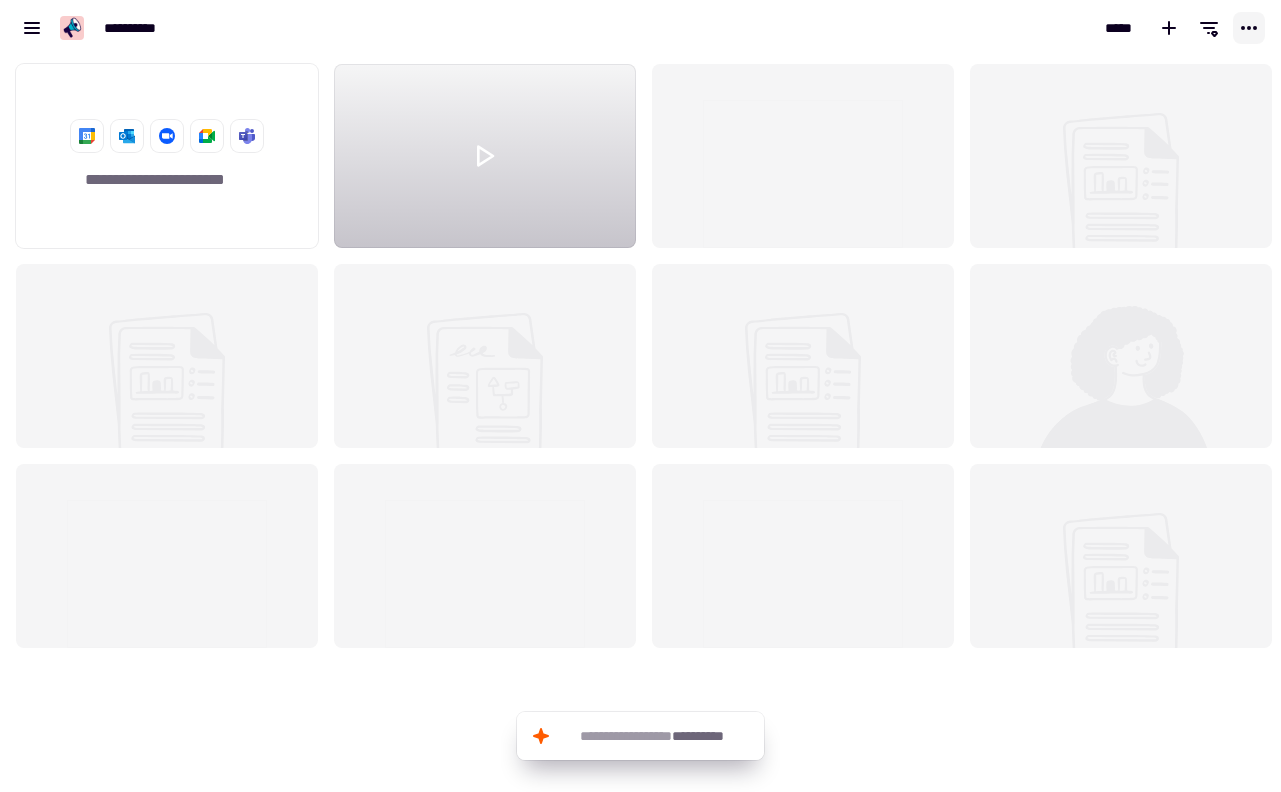 click 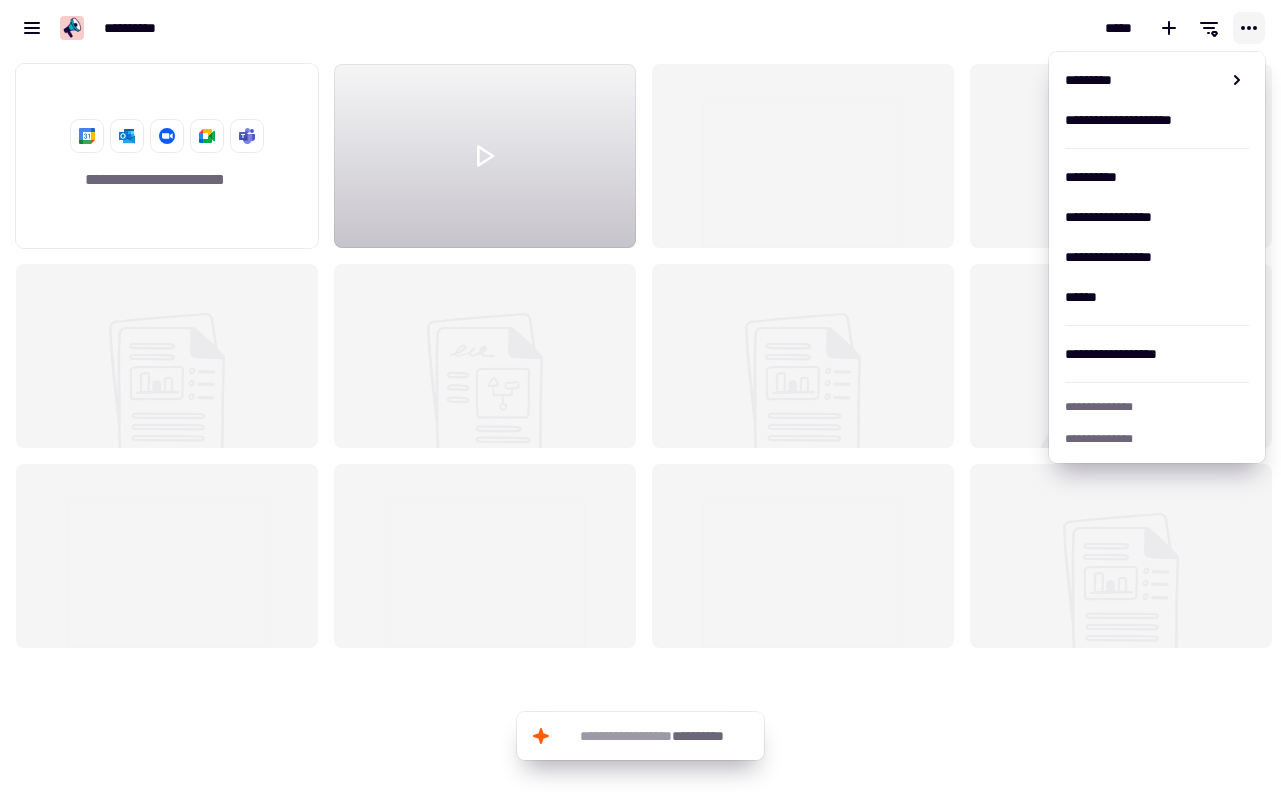 click 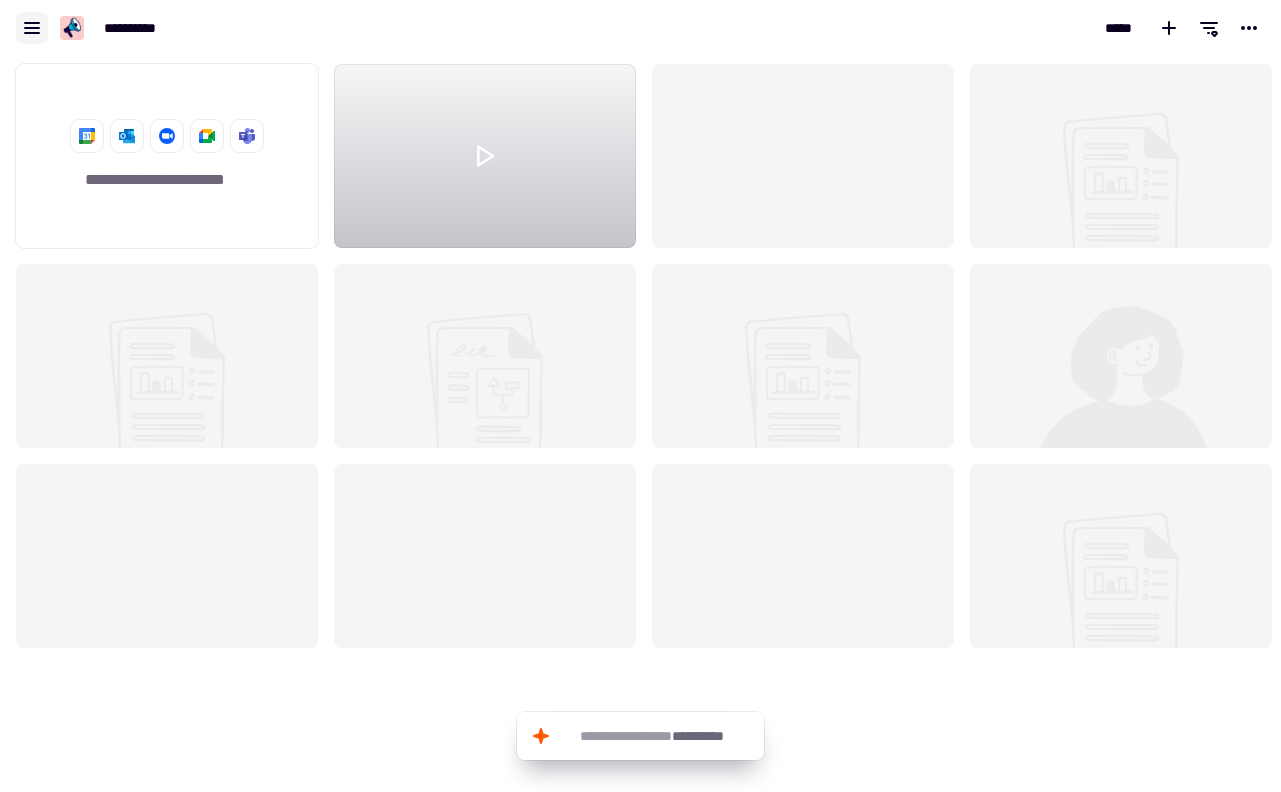 click 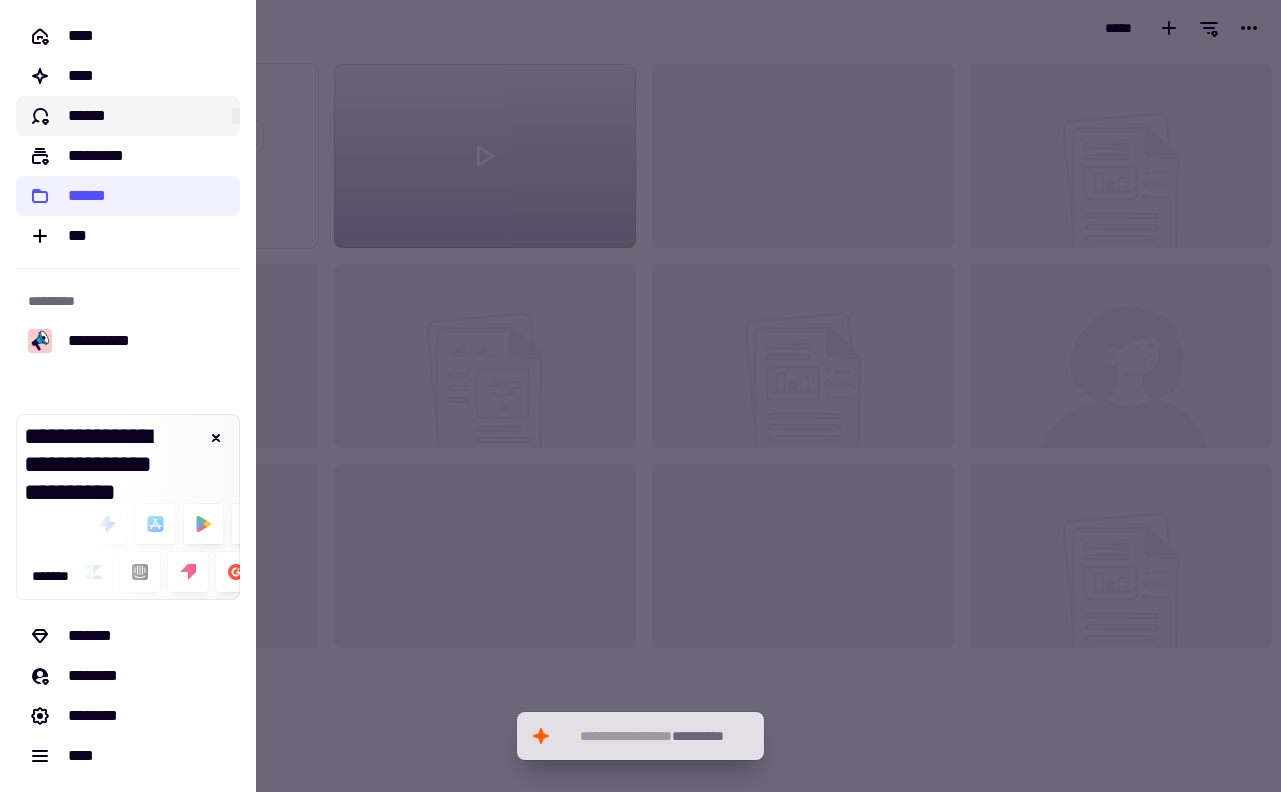 click on "******" 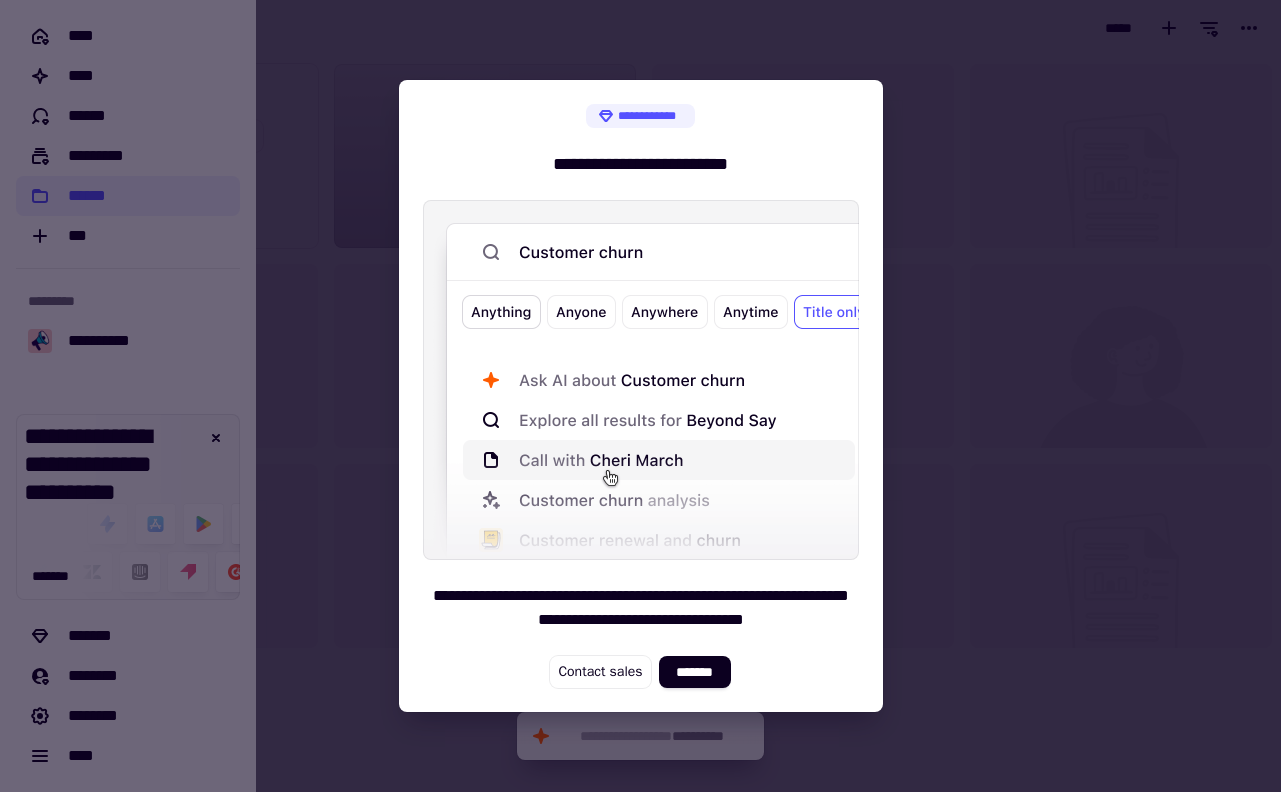 click at bounding box center (640, 396) 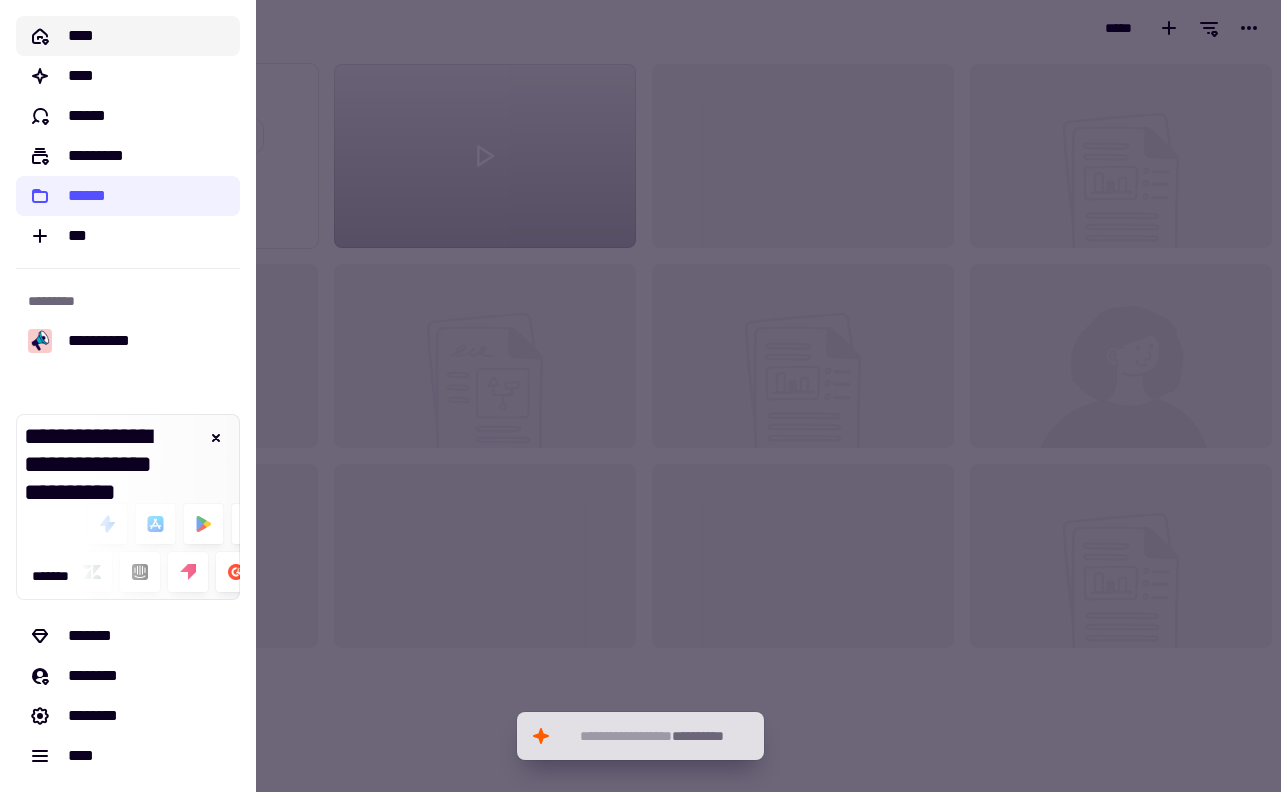 click on "****" 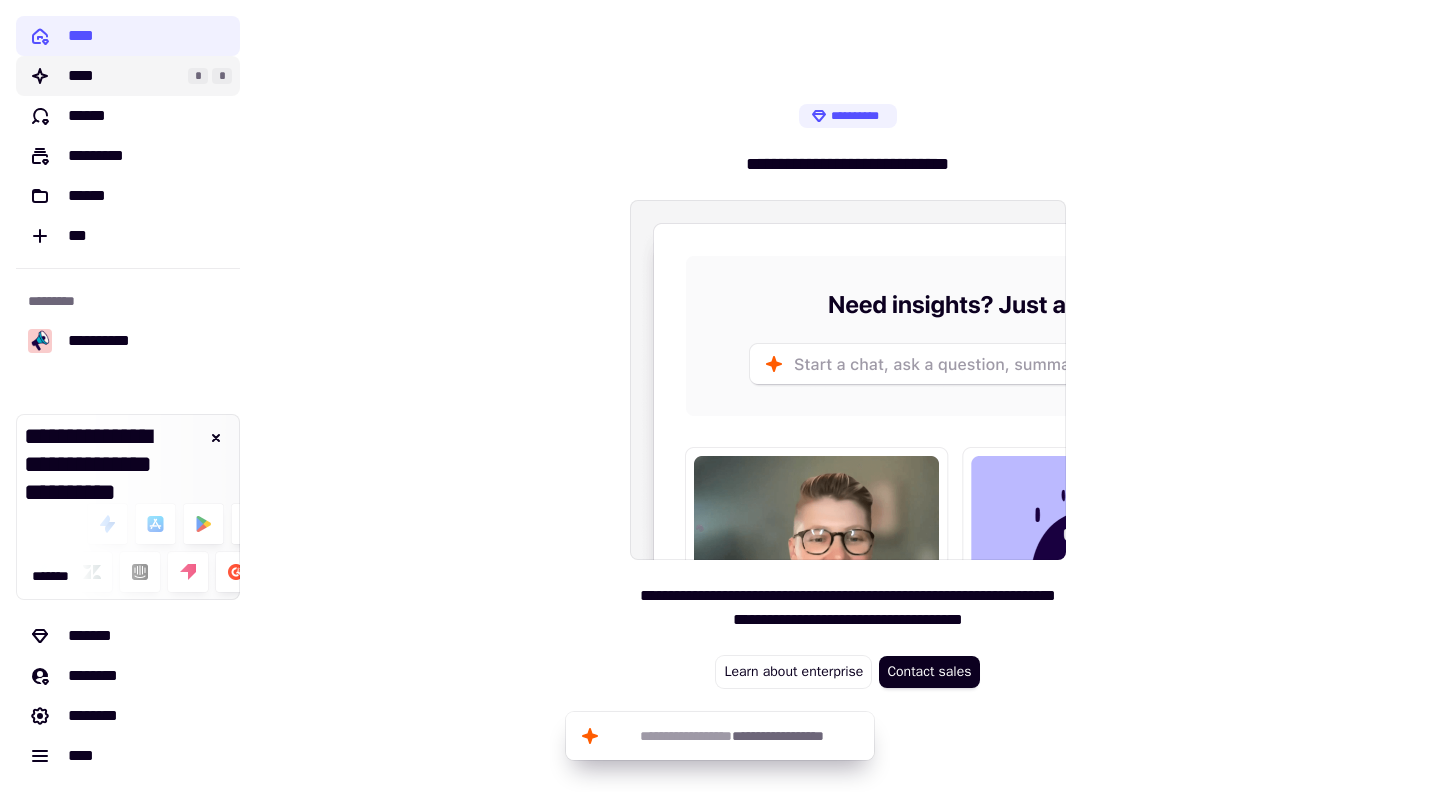 click on "****" 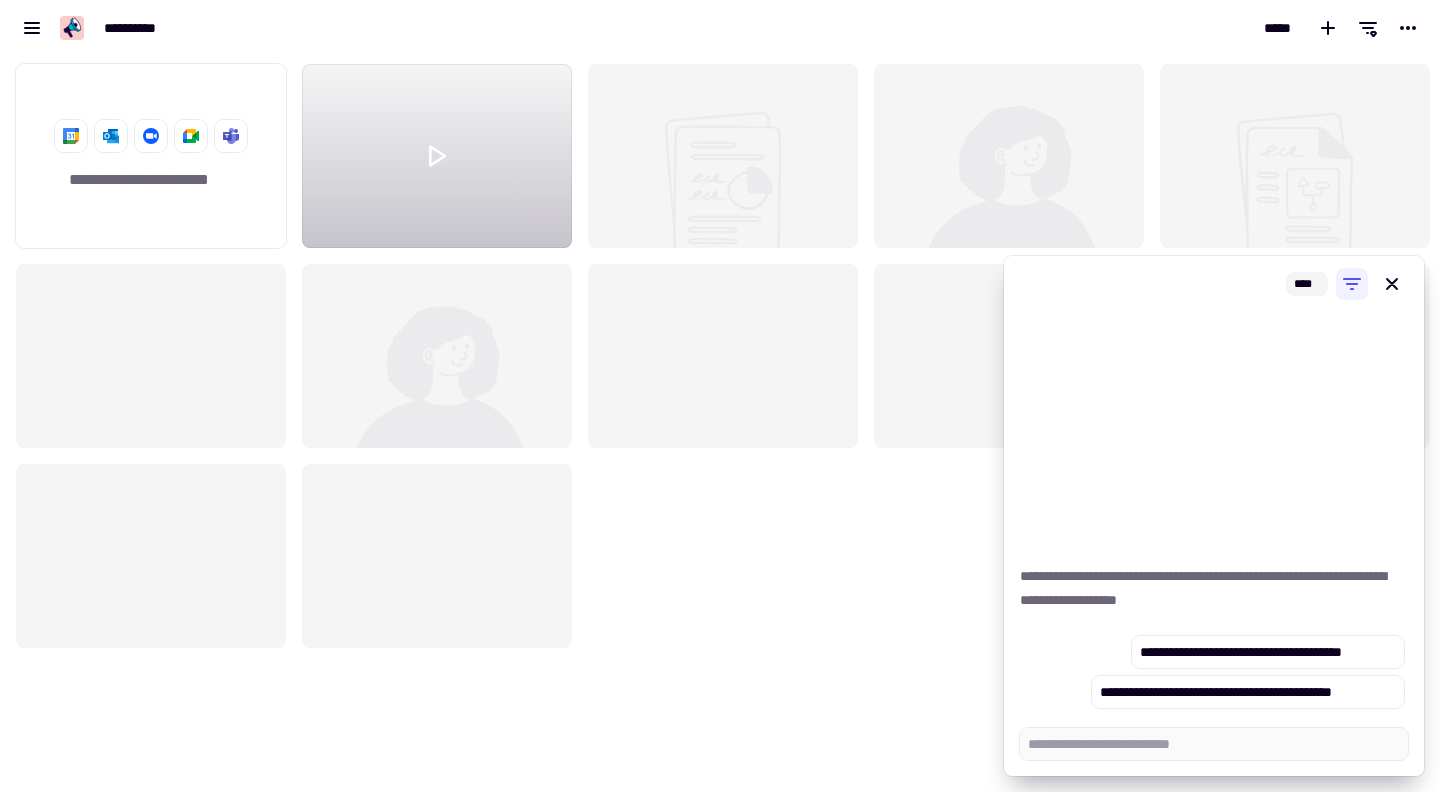 scroll, scrollTop: 721, scrollLeft: 1425, axis: both 